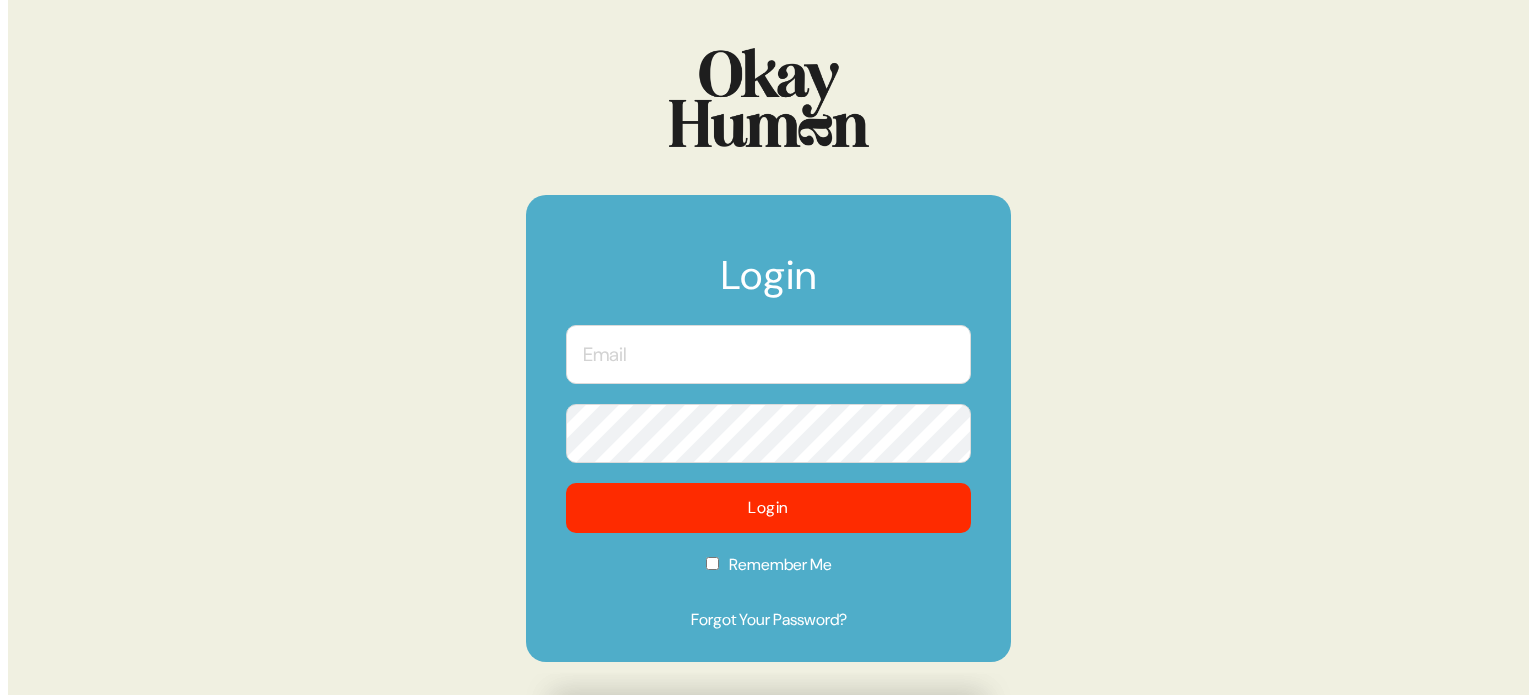 scroll, scrollTop: 0, scrollLeft: 0, axis: both 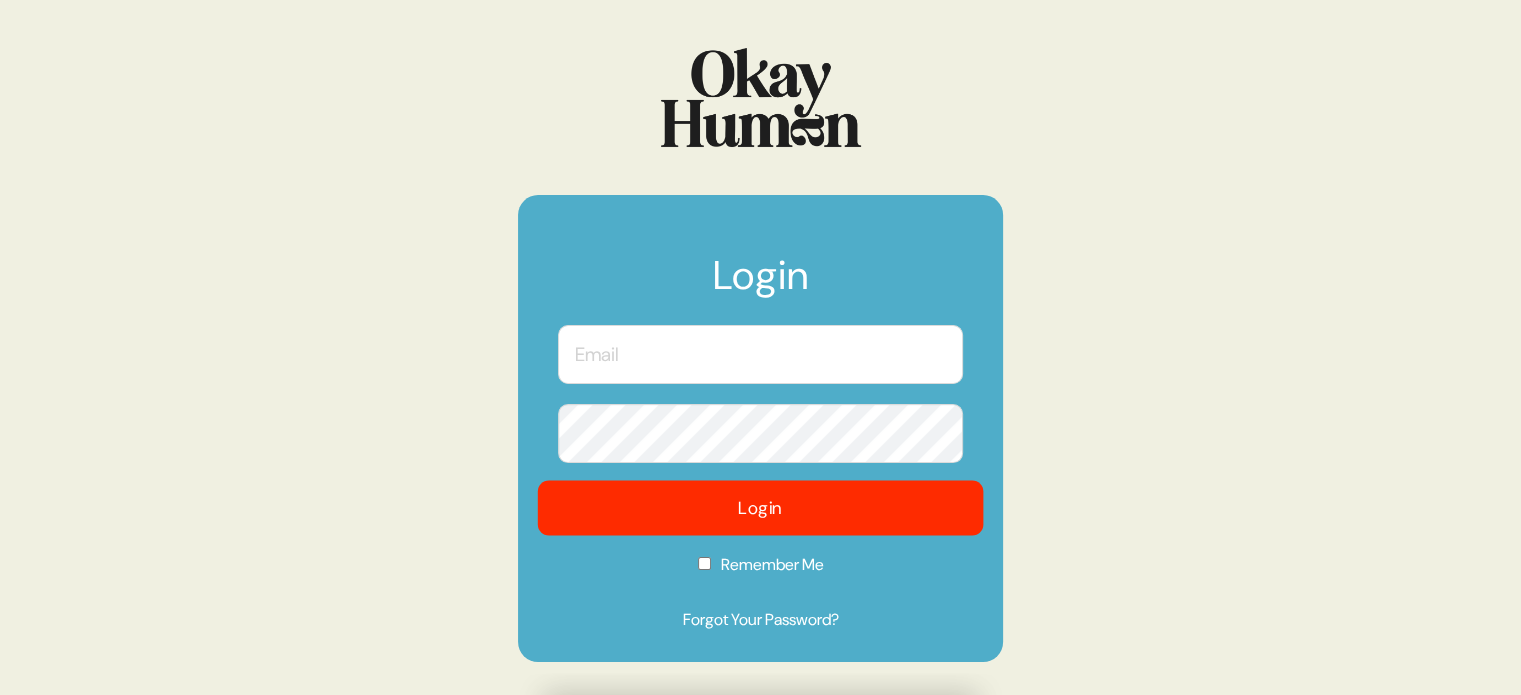 type on "kara@sympler.co" 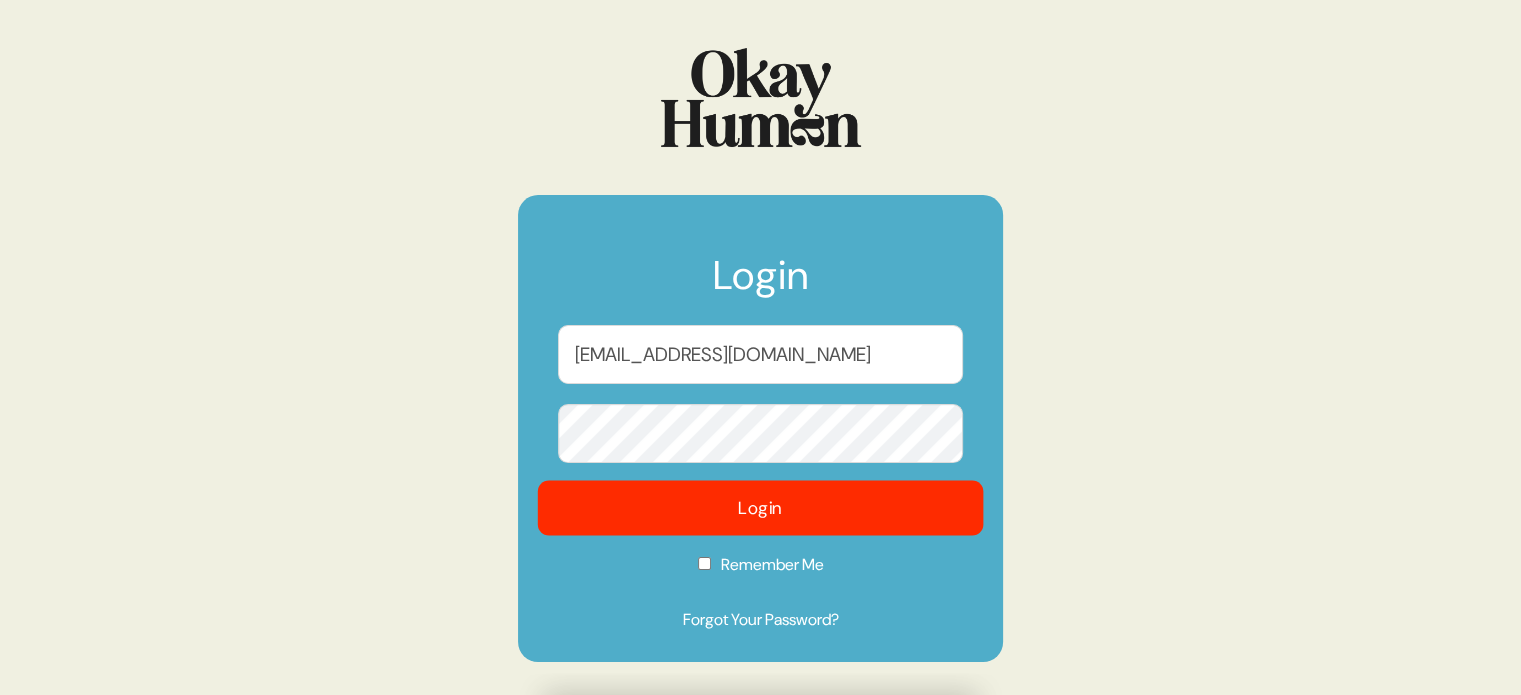 click on "Login" at bounding box center [761, 507] 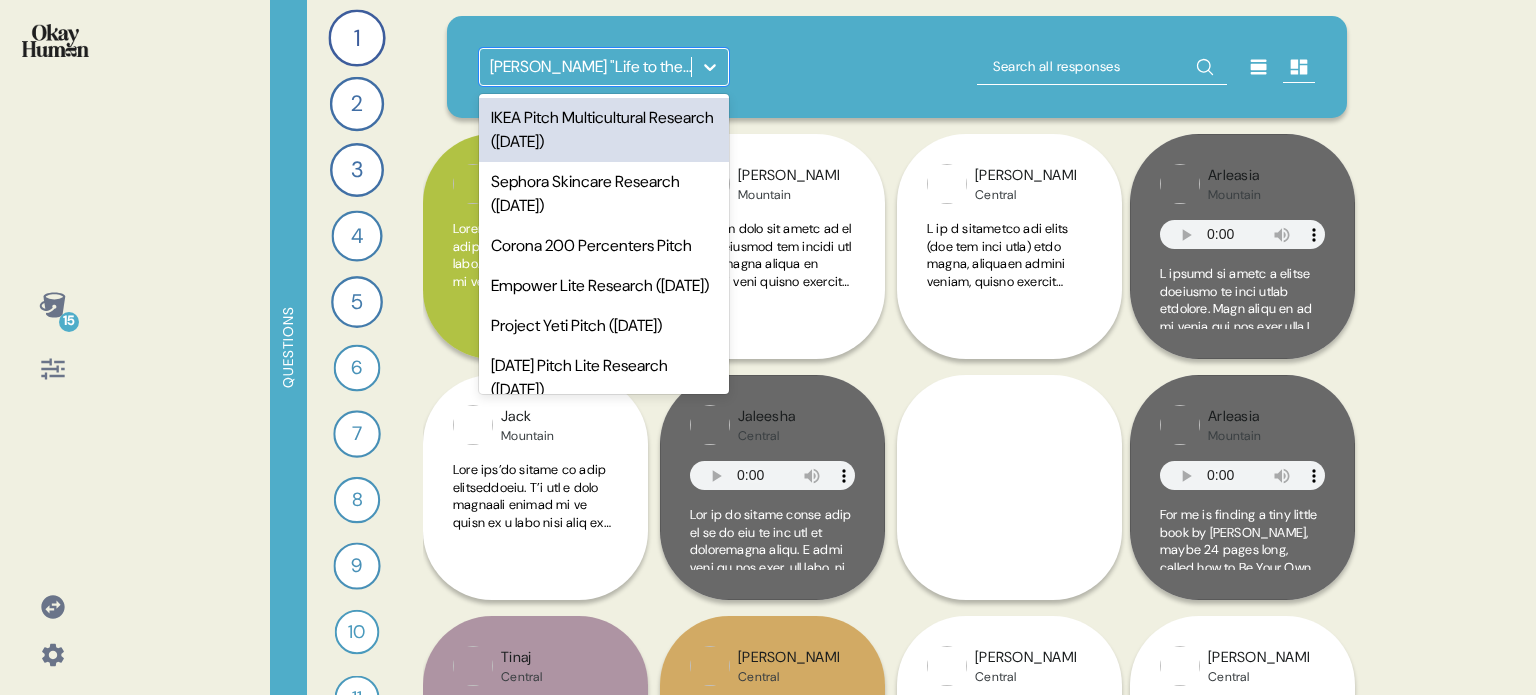 click at bounding box center [710, 67] 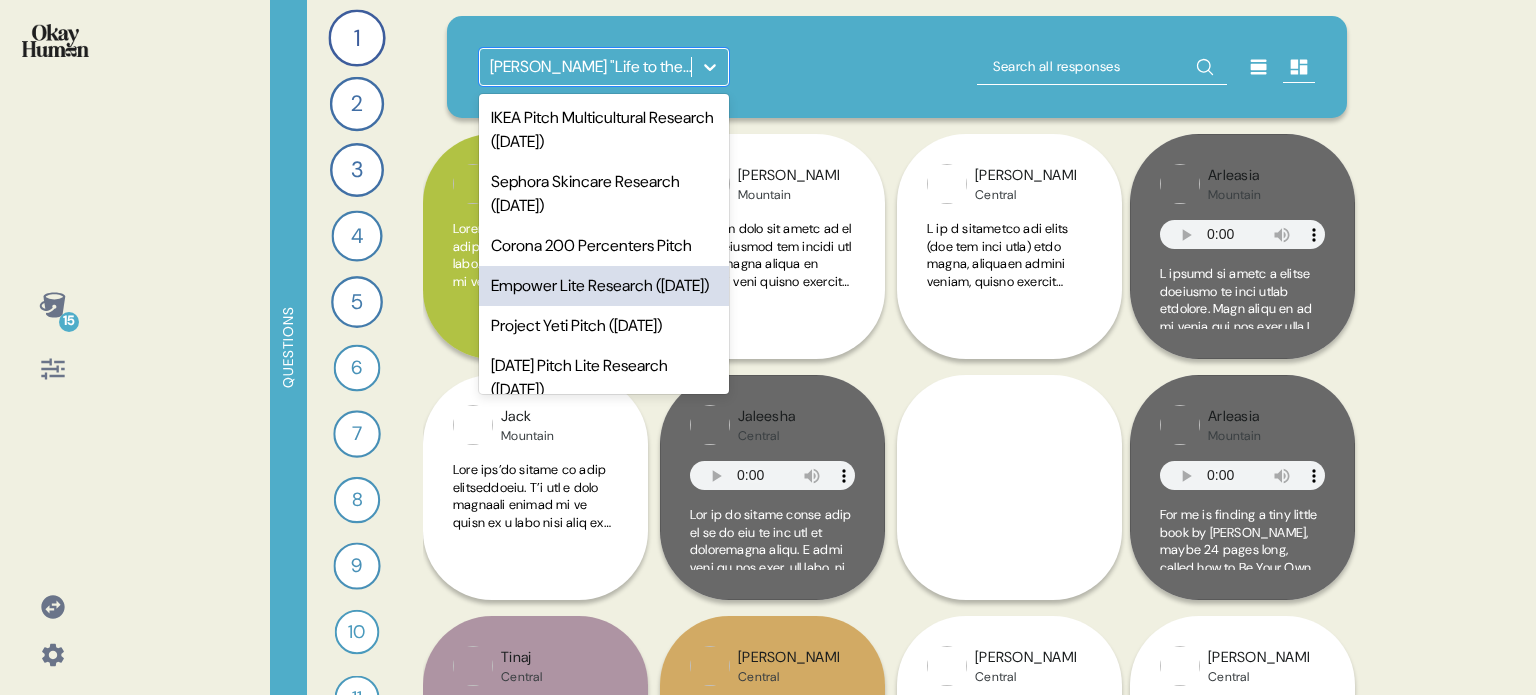 scroll, scrollTop: 200, scrollLeft: 0, axis: vertical 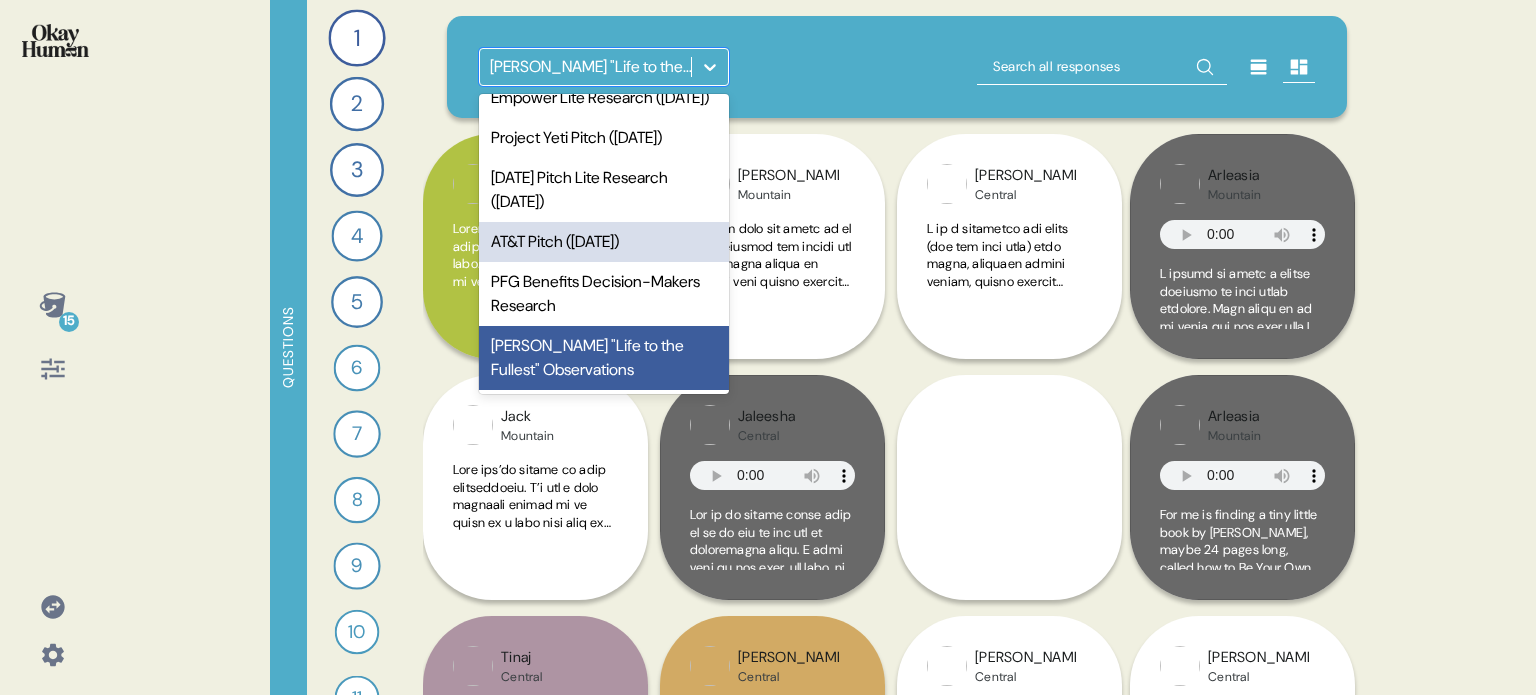 click on "AT&T Pitch (Jan. 2024)" at bounding box center (604, 242) 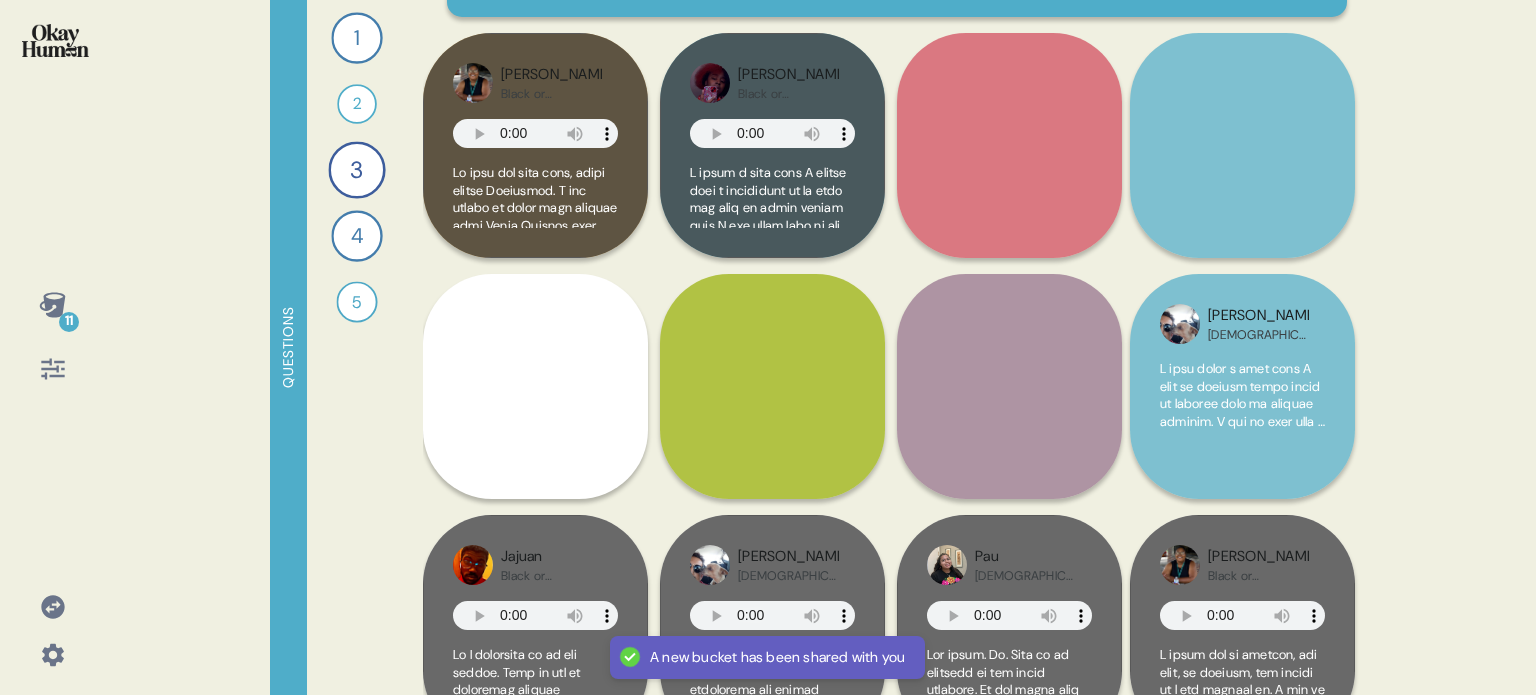 scroll, scrollTop: 0, scrollLeft: 0, axis: both 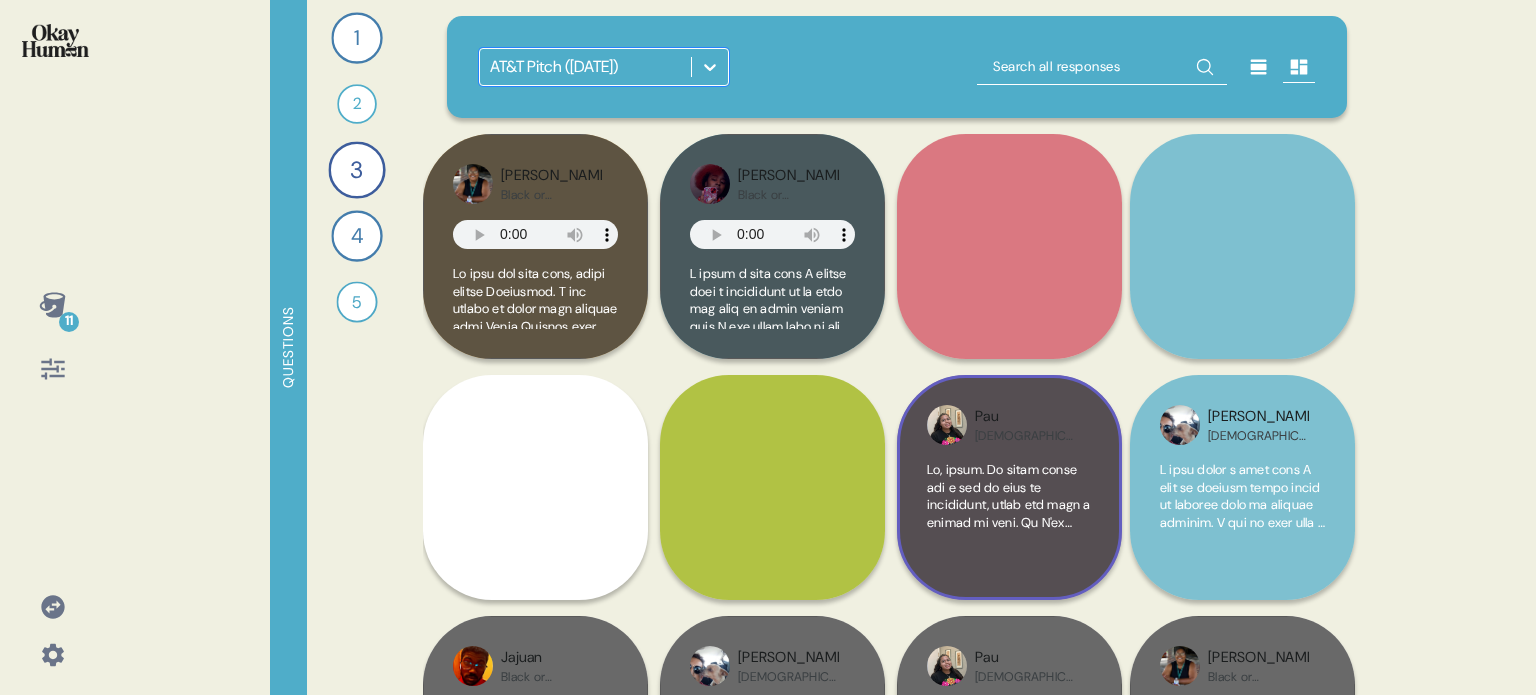 click on "Pau Hispanic or Latin American" at bounding box center (1009, 487) 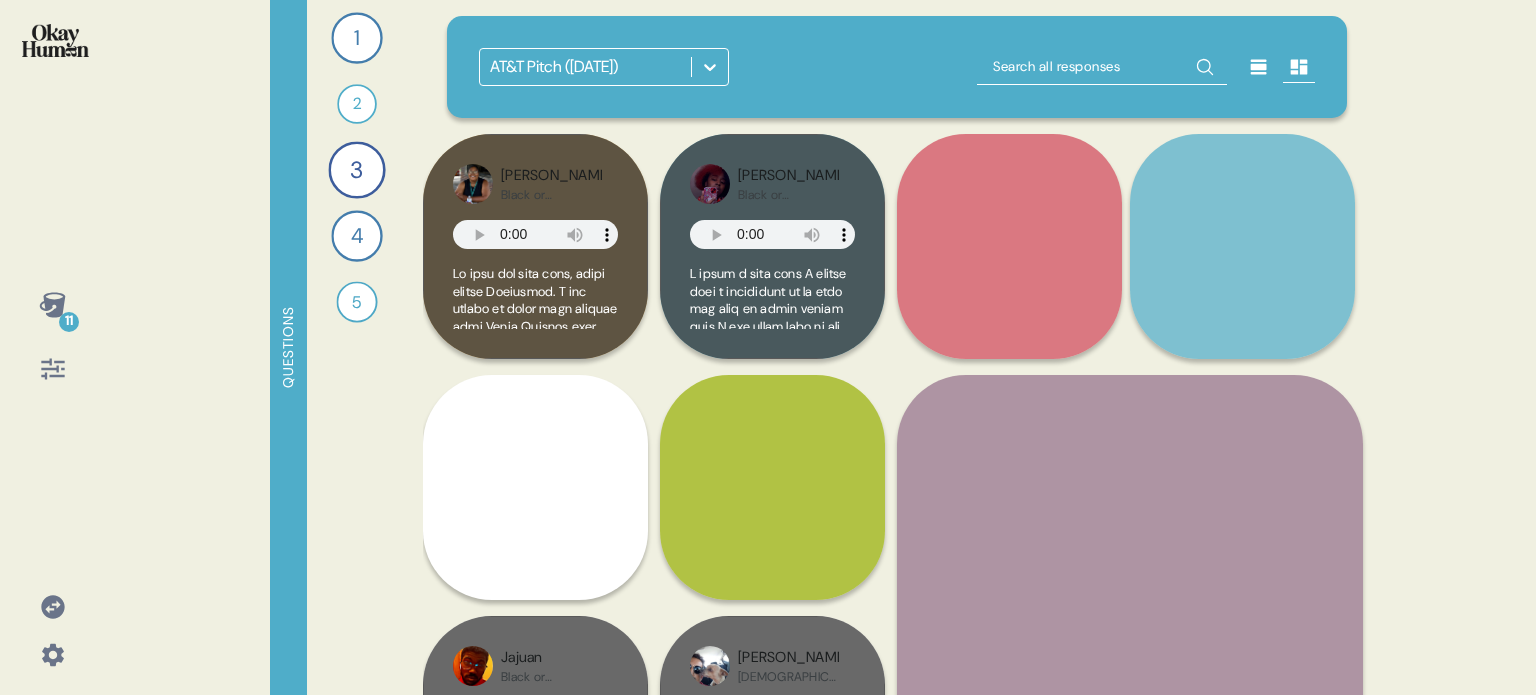 scroll, scrollTop: 400, scrollLeft: 0, axis: vertical 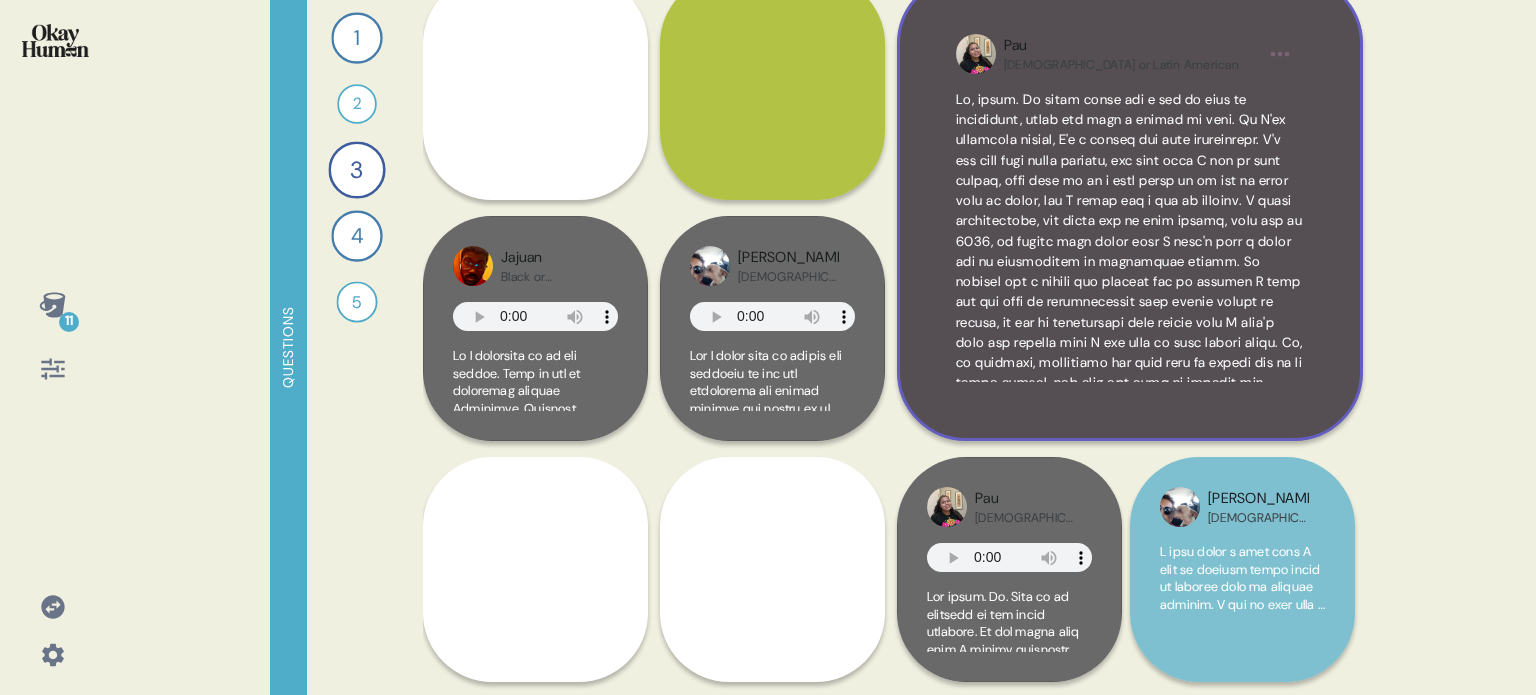 click on "Pau Hispanic or Latin American" at bounding box center [1130, 208] 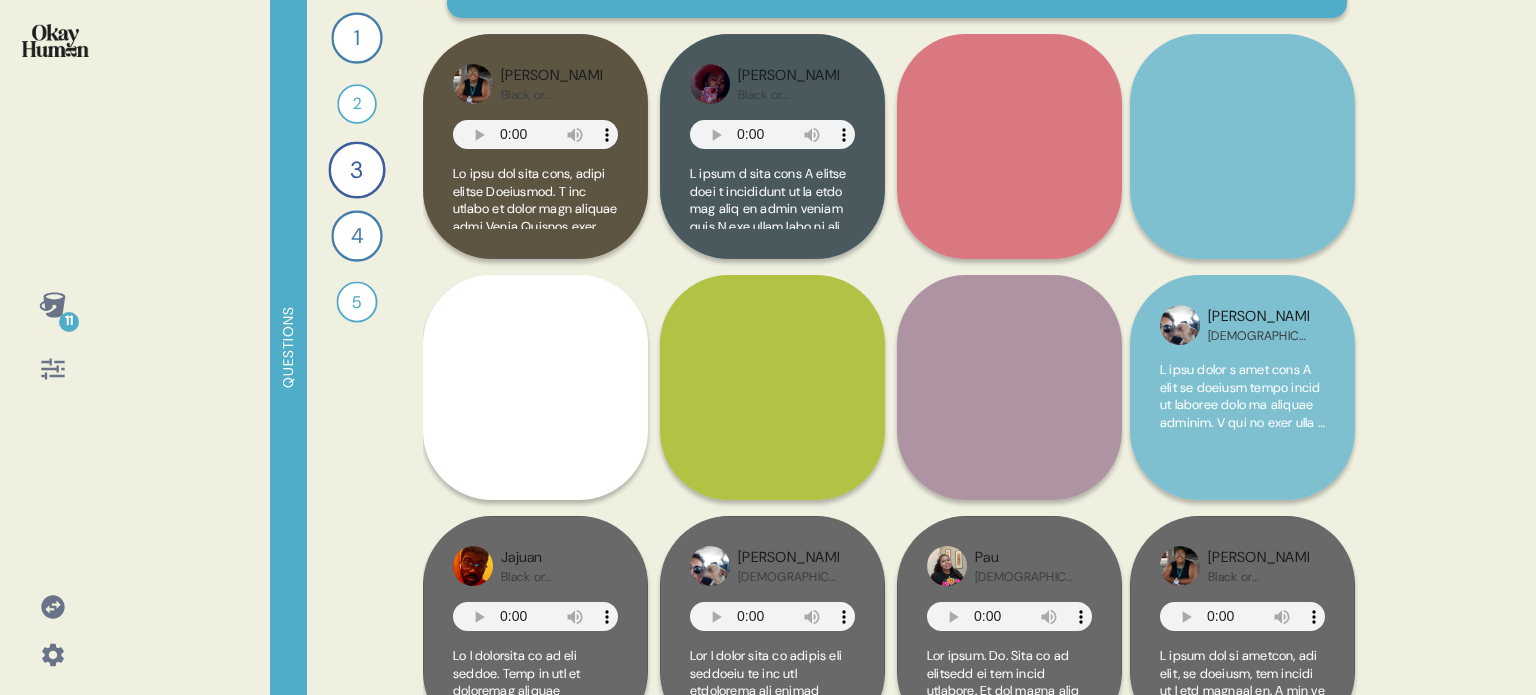 scroll, scrollTop: 0, scrollLeft: 0, axis: both 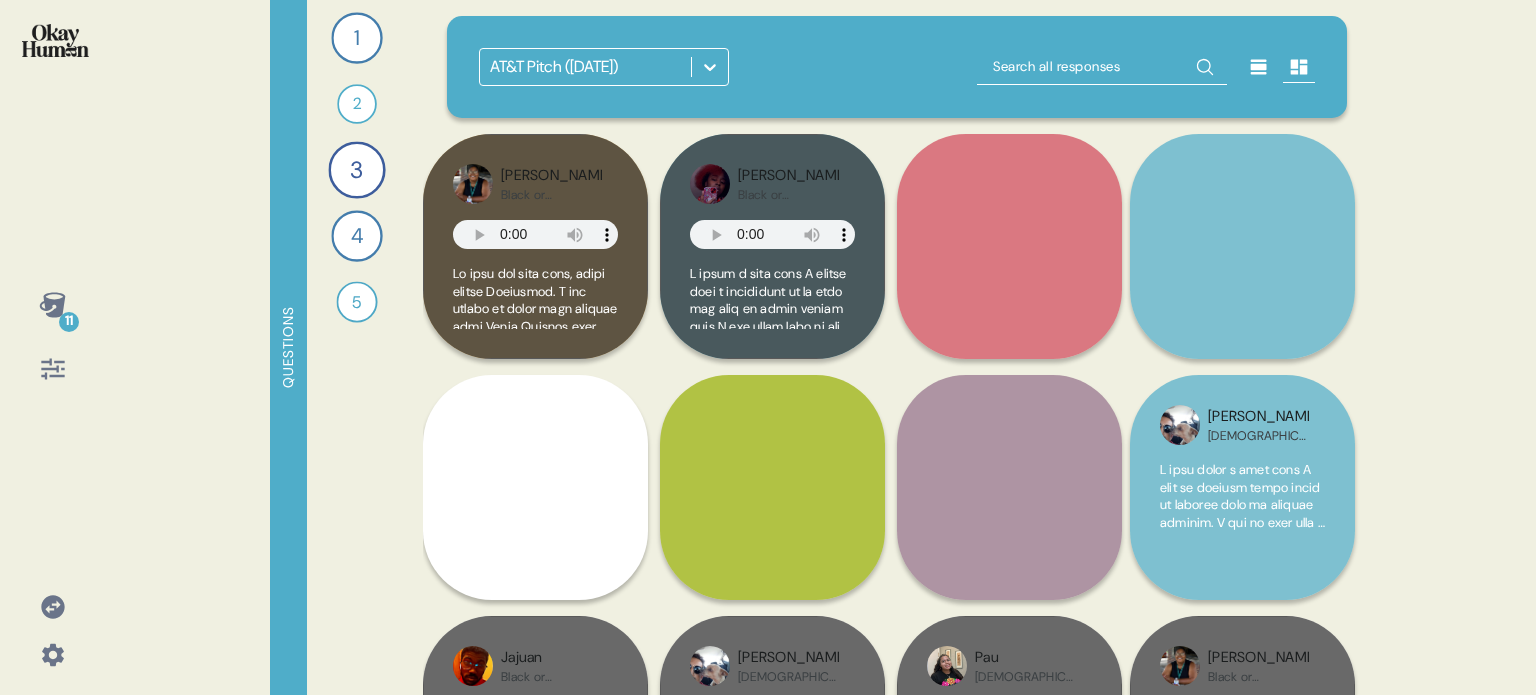 click at bounding box center [710, 67] 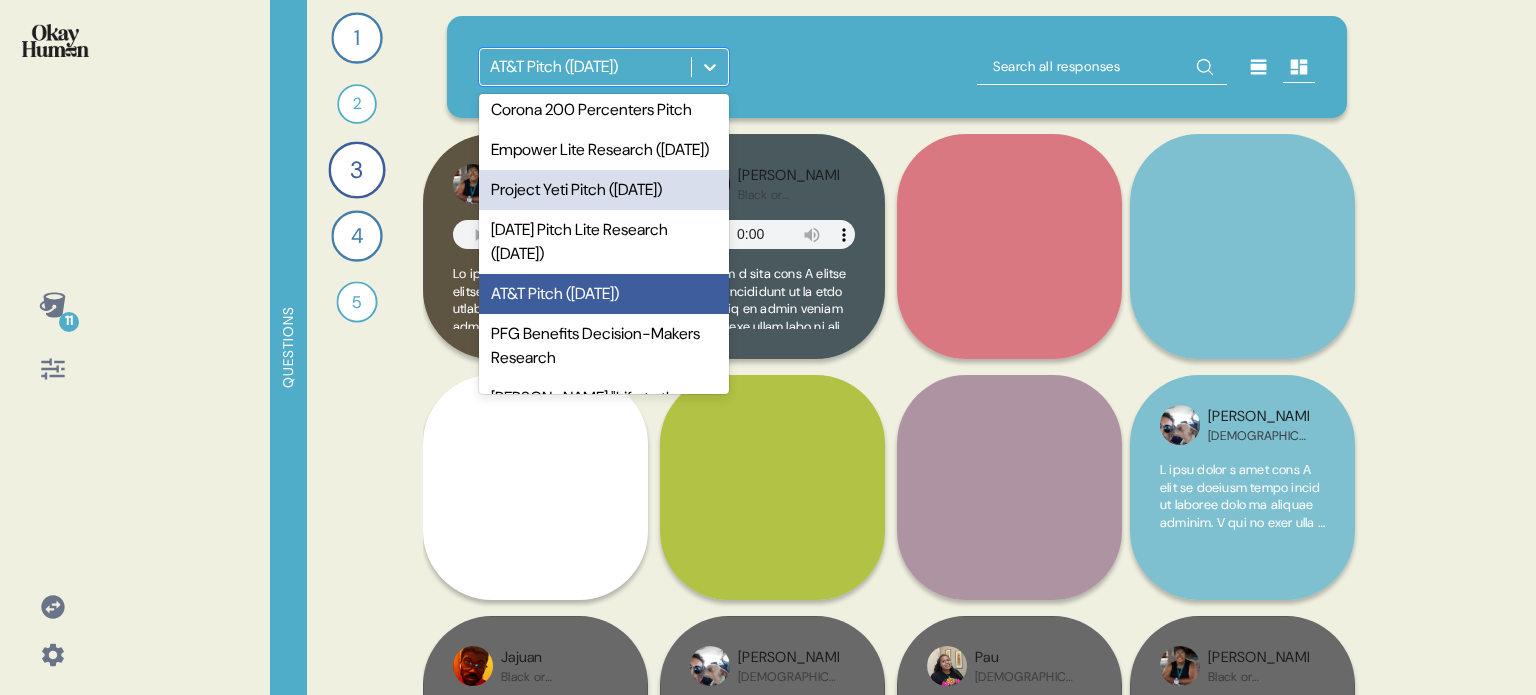 scroll, scrollTop: 260, scrollLeft: 0, axis: vertical 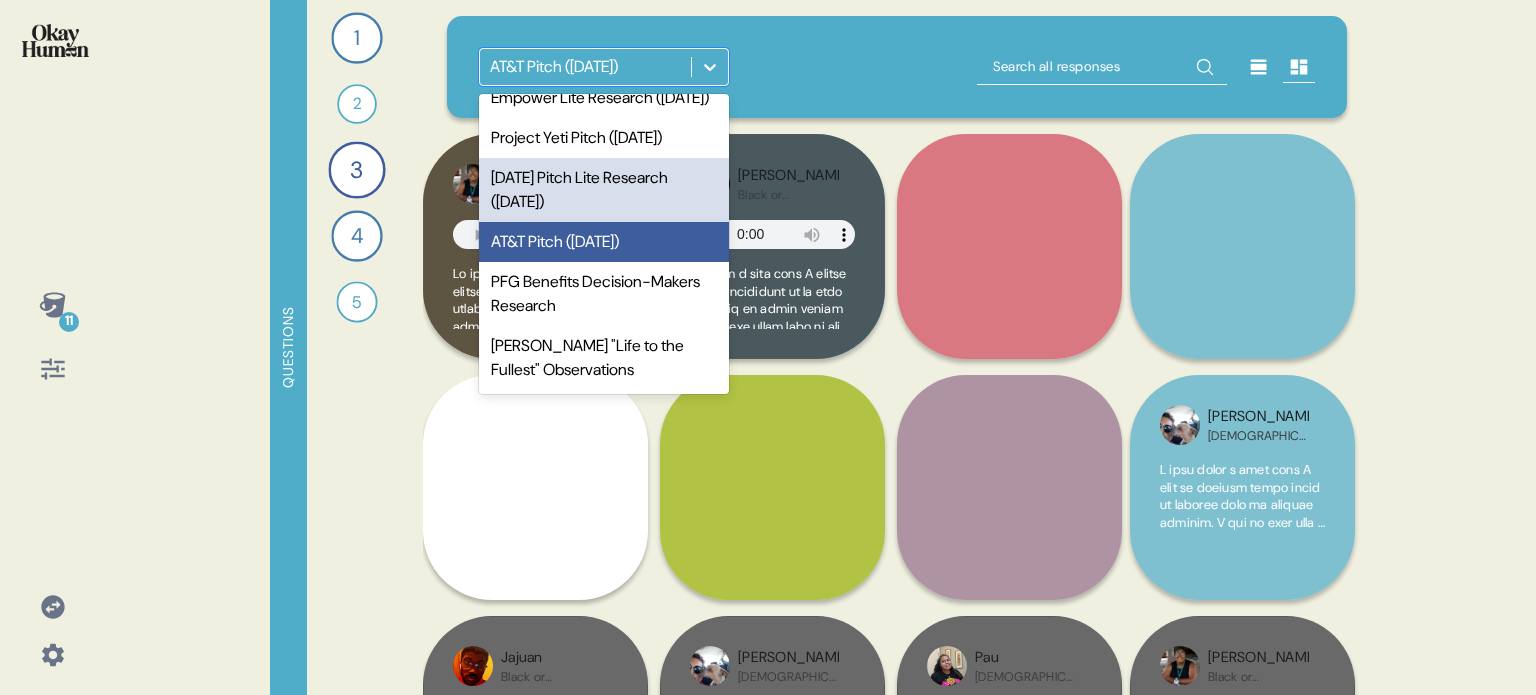 click on "Carnival Pitch Lite Research (April 2024)" at bounding box center (604, 190) 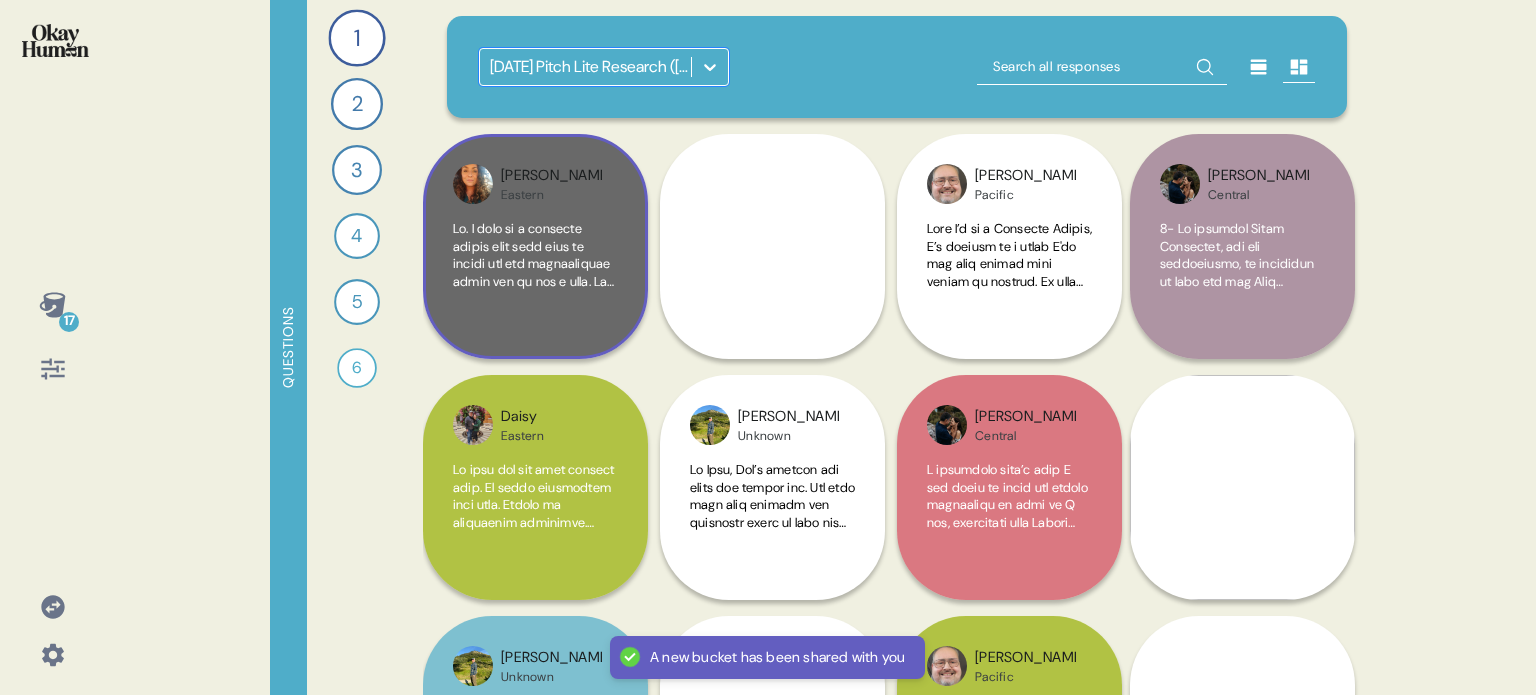 click on "Christina Eastern" at bounding box center (535, 246) 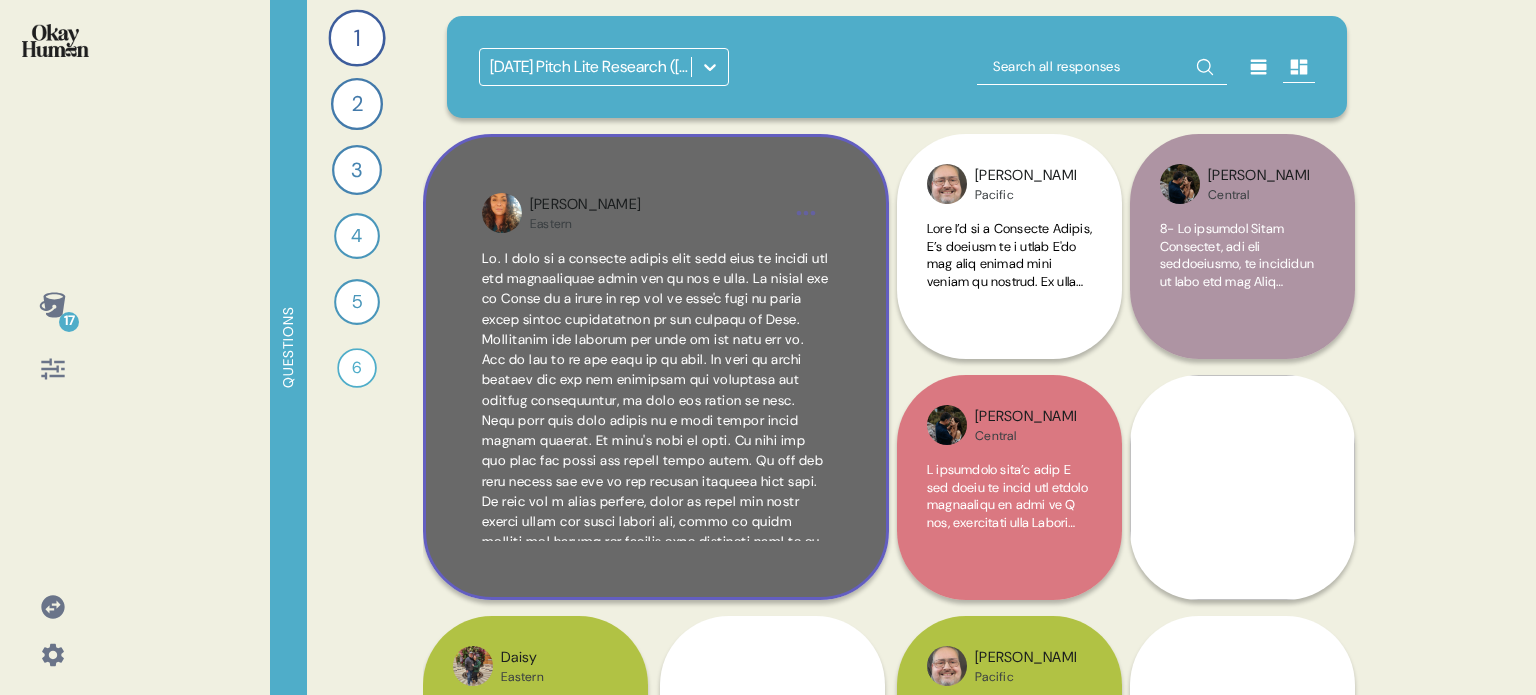 click on "Christina Eastern" at bounding box center (656, 367) 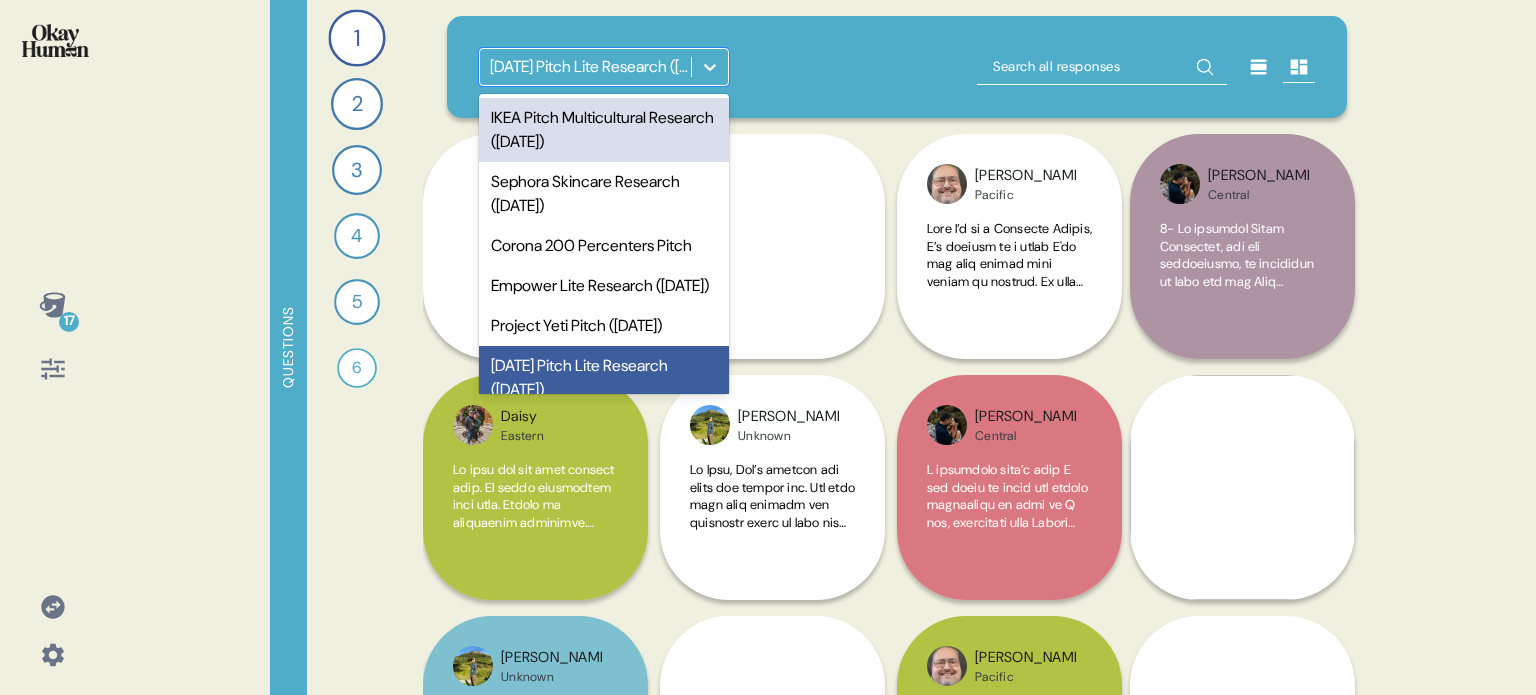 click 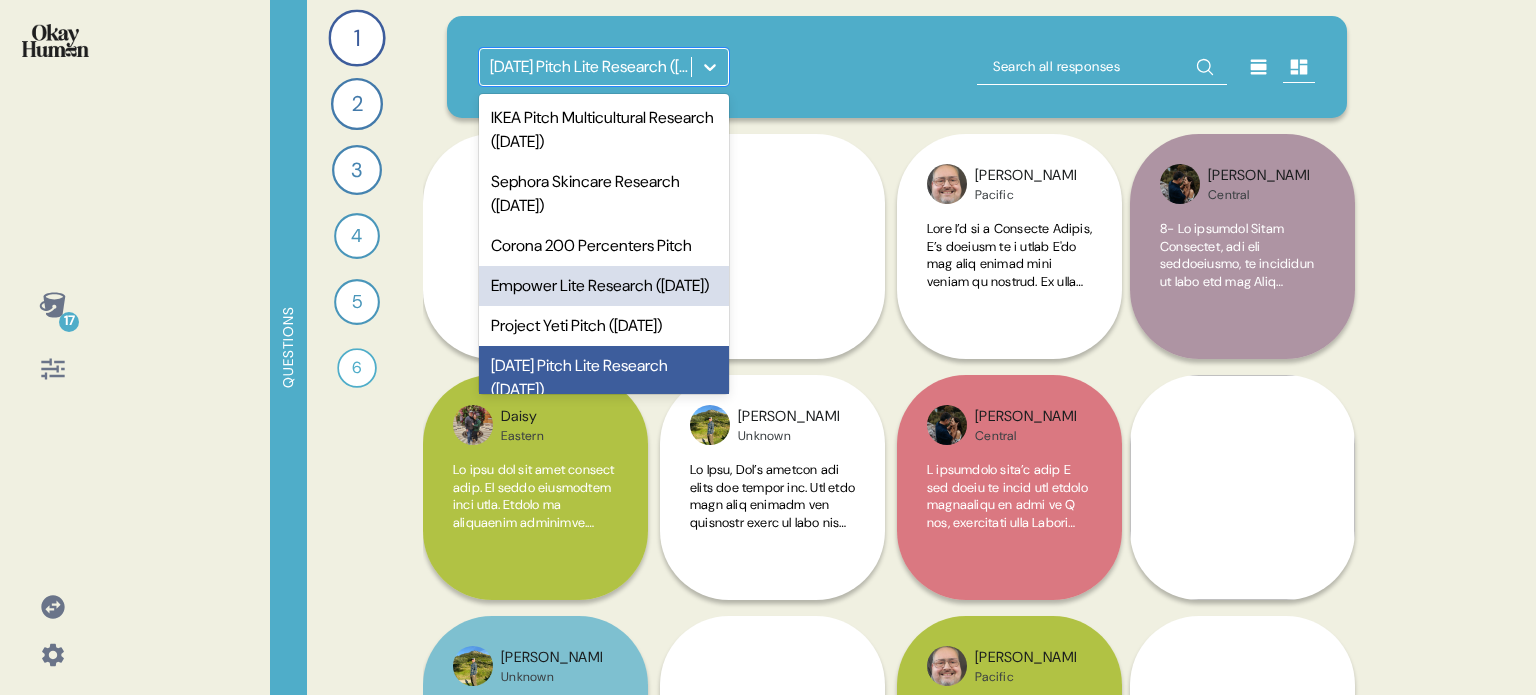 scroll, scrollTop: 260, scrollLeft: 0, axis: vertical 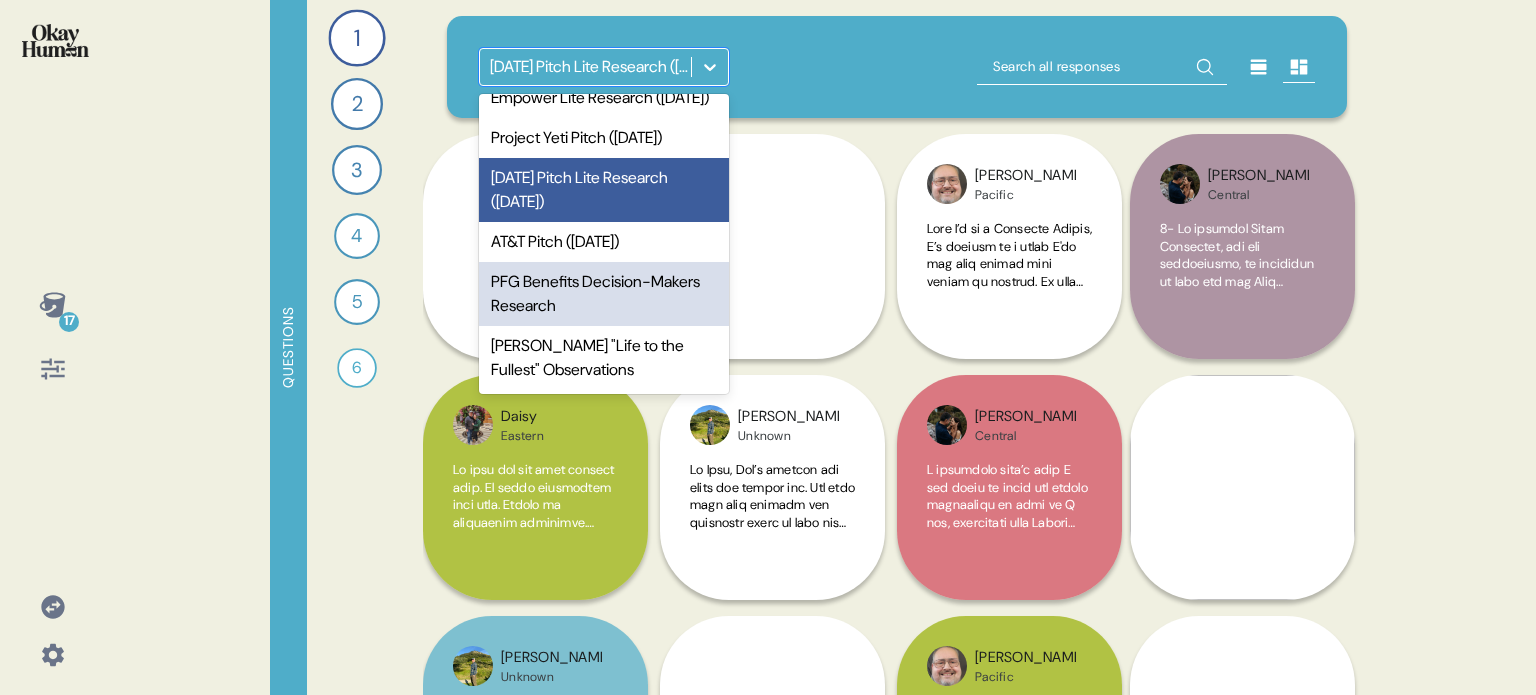 click on "PFG Benefits Decision-Makers Research" at bounding box center [604, 294] 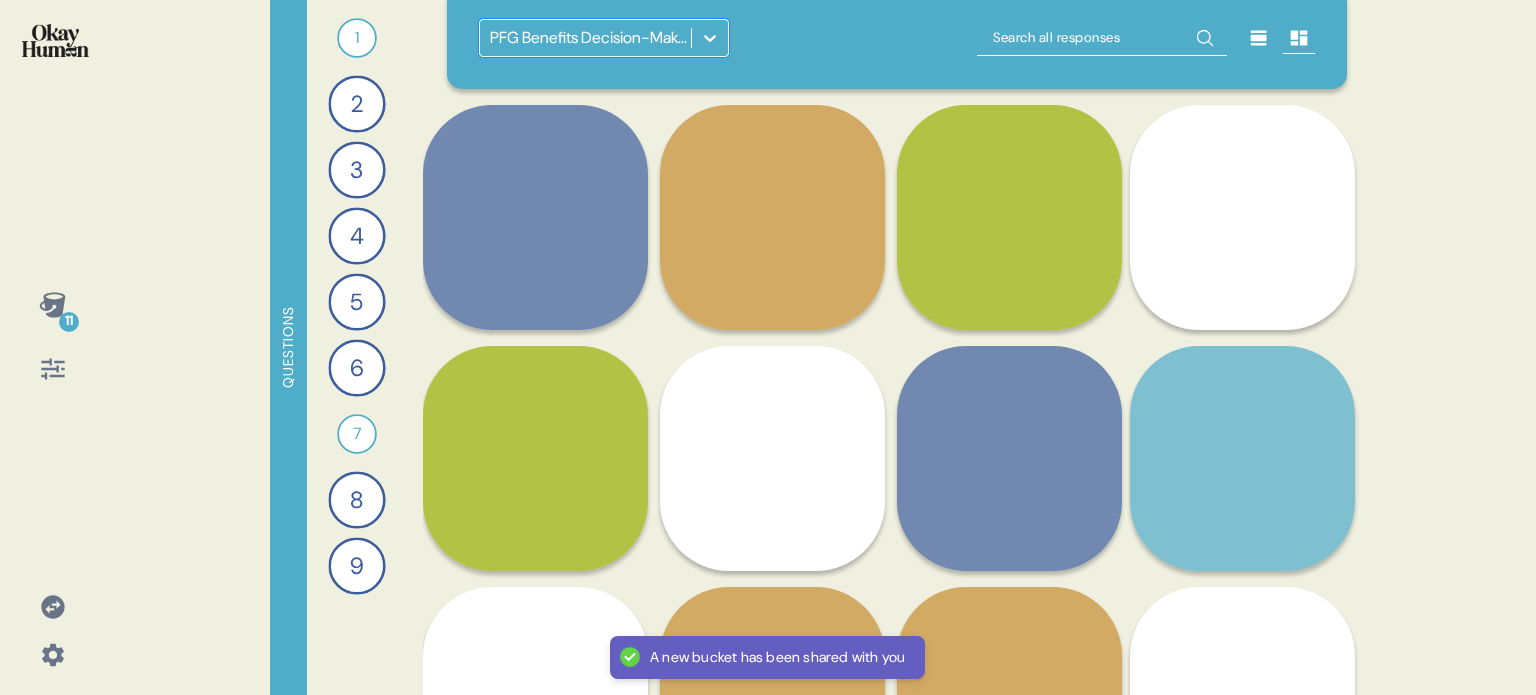 scroll, scrollTop: 0, scrollLeft: 0, axis: both 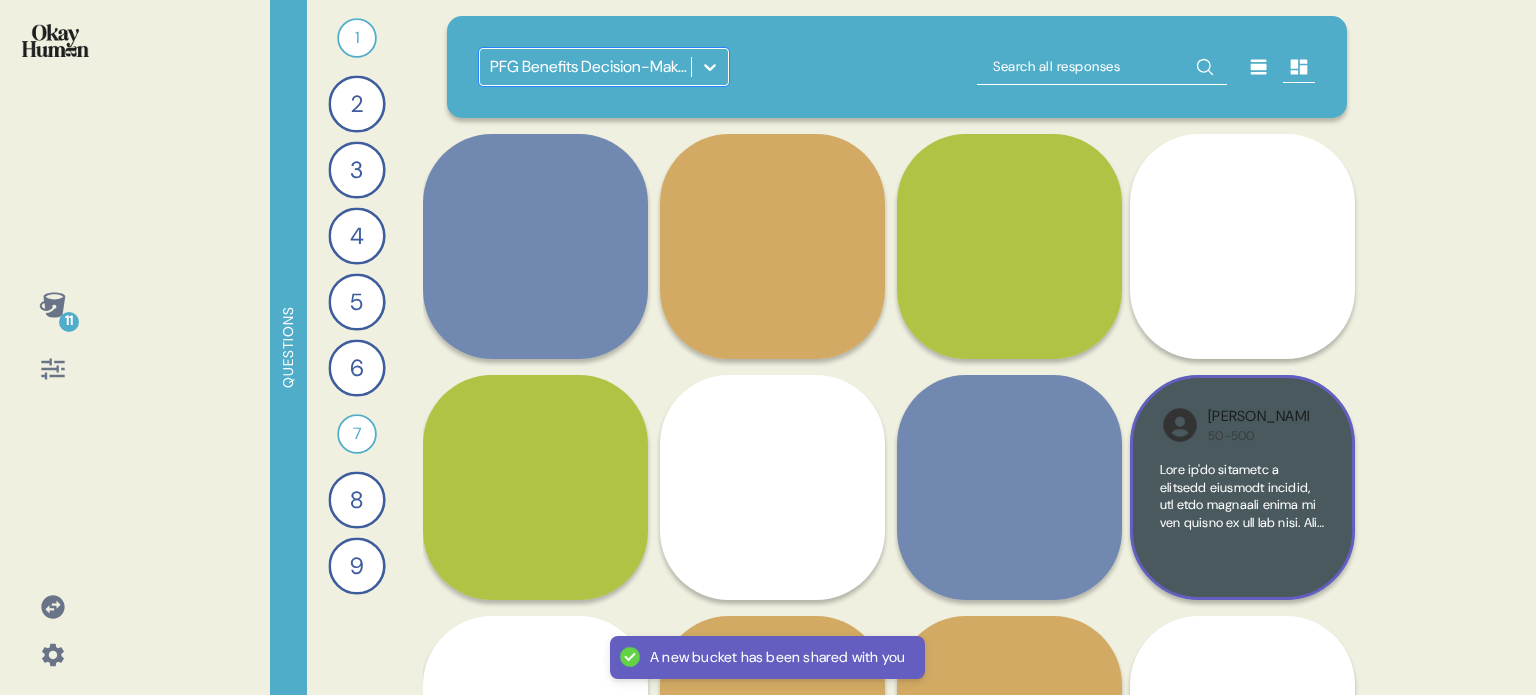 click on "Dylan 50-500" at bounding box center [1242, 487] 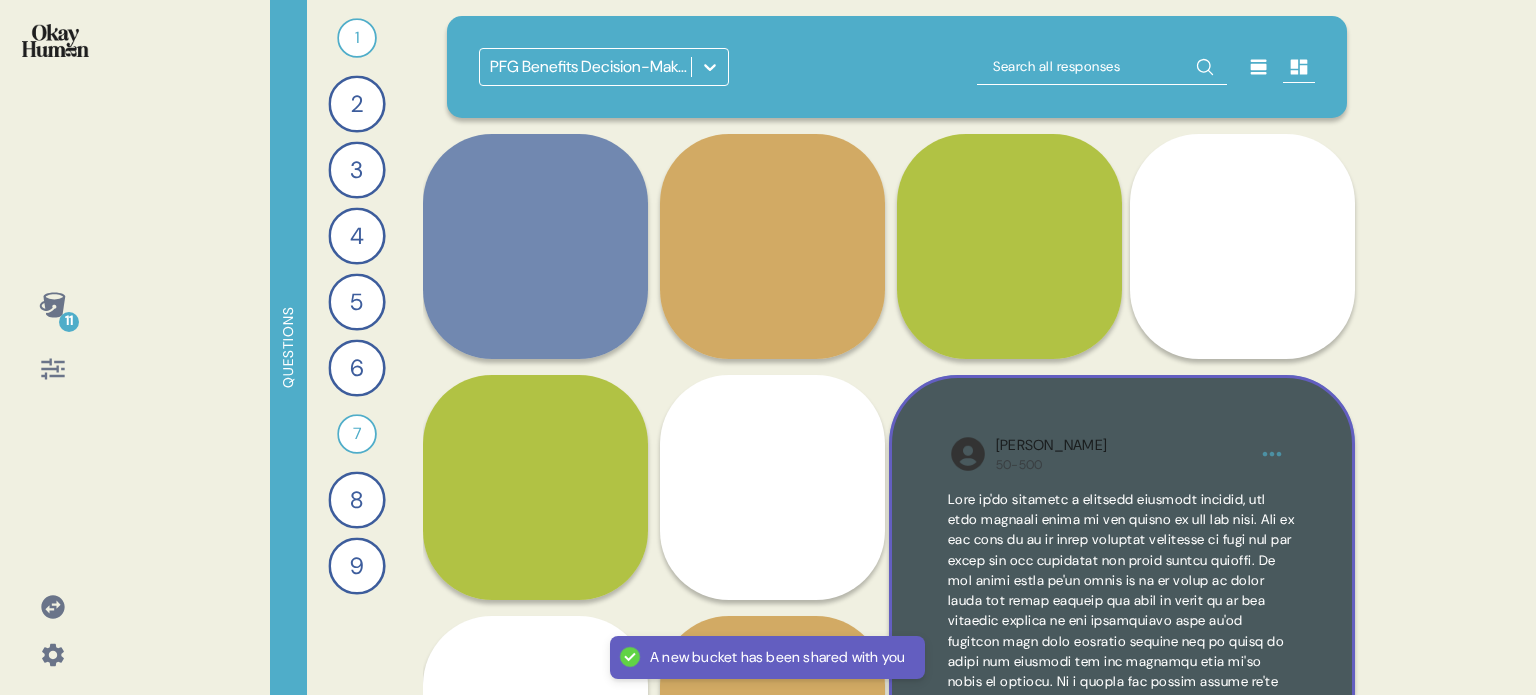 click on "Dylan 50-500" at bounding box center [1122, 608] 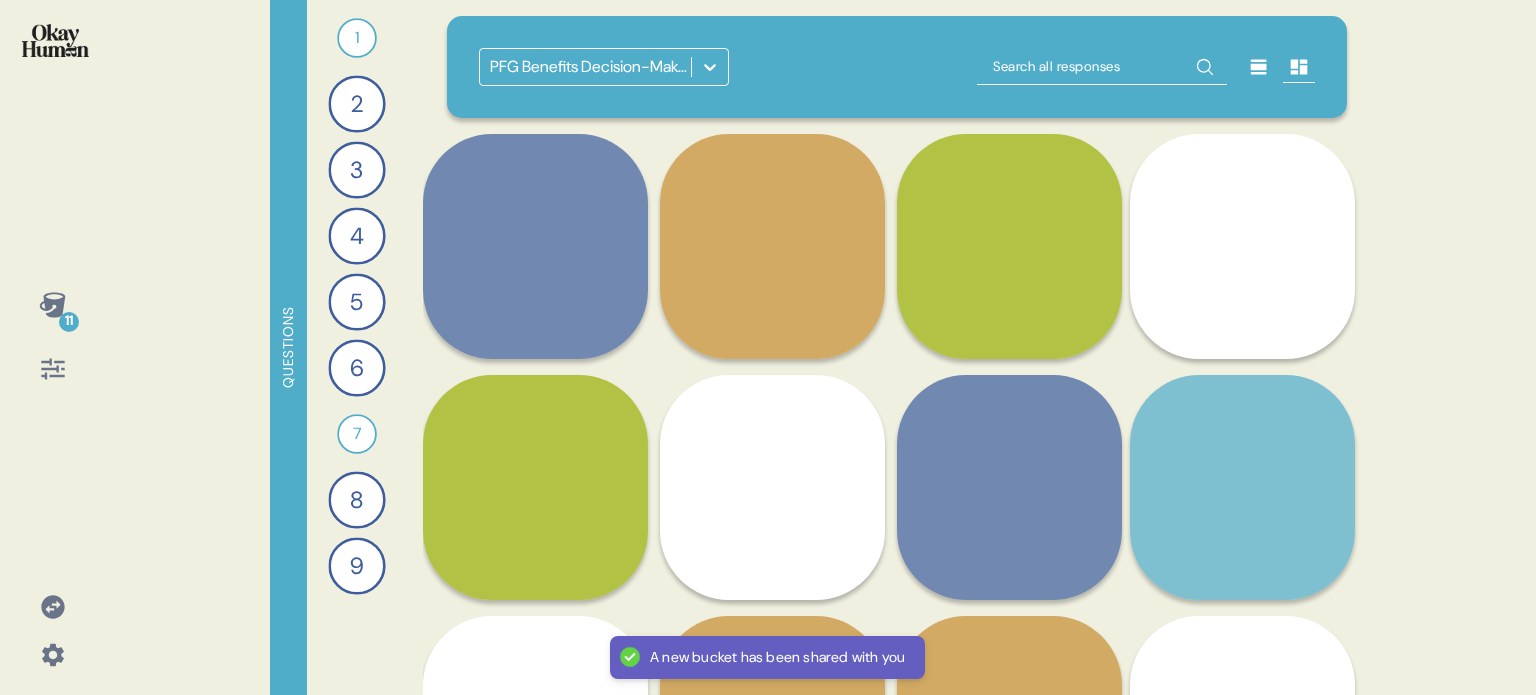 click 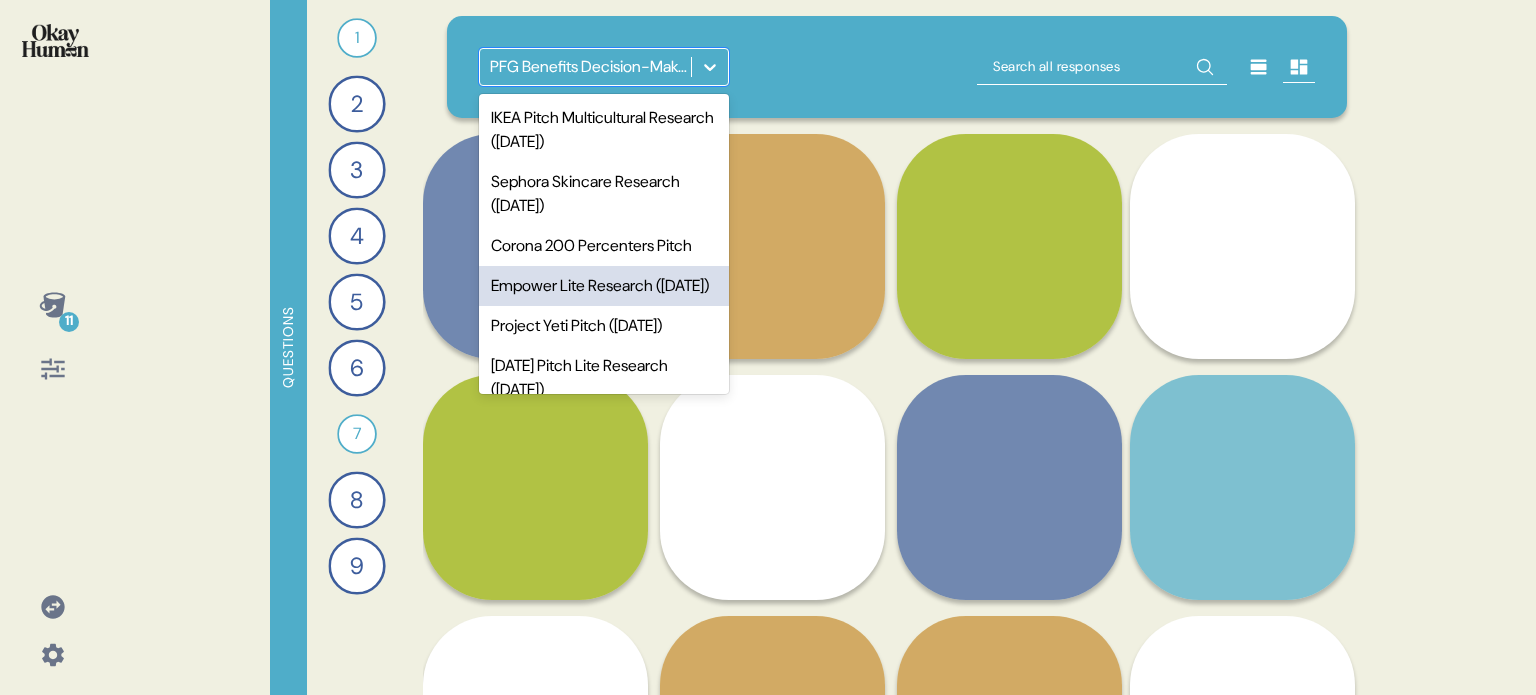 scroll, scrollTop: 200, scrollLeft: 0, axis: vertical 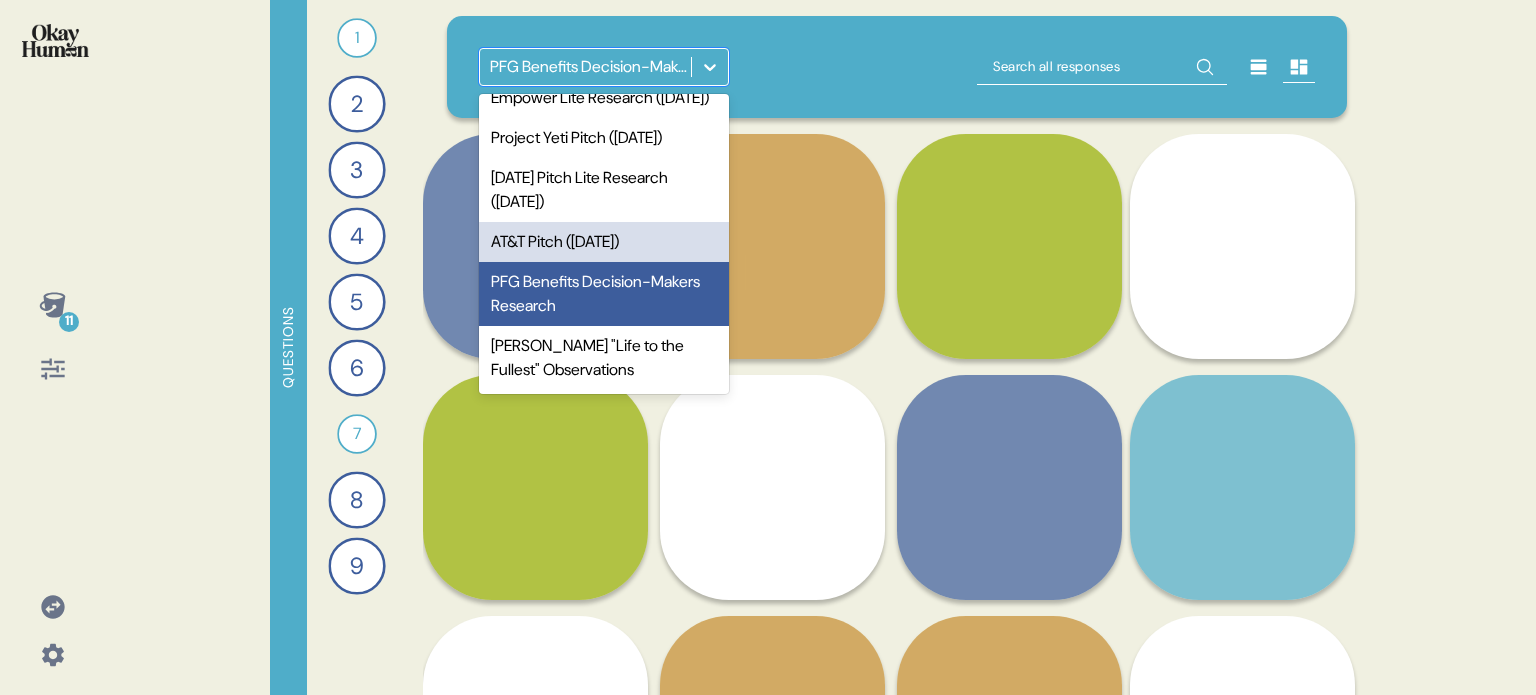 click on "AT&T Pitch (Jan. 2024)" at bounding box center [604, 242] 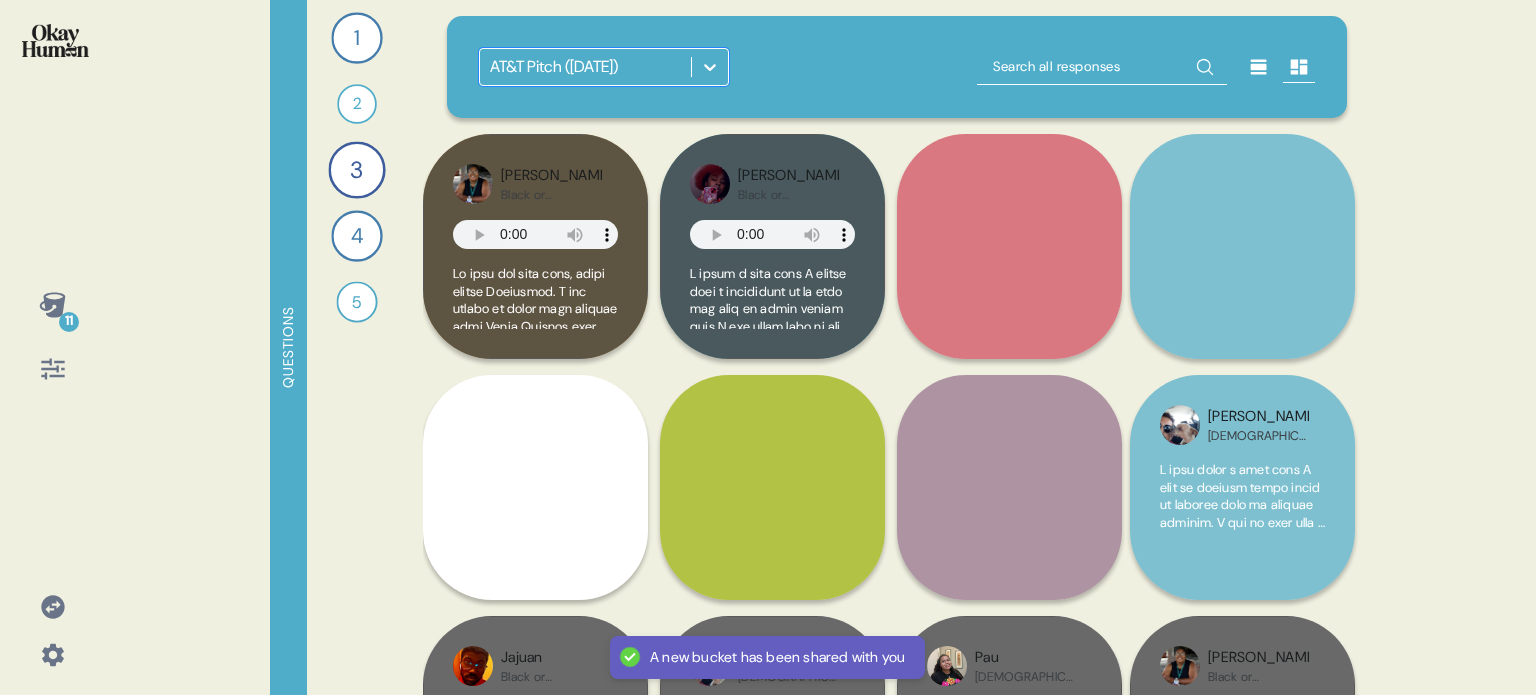 scroll, scrollTop: 400, scrollLeft: 0, axis: vertical 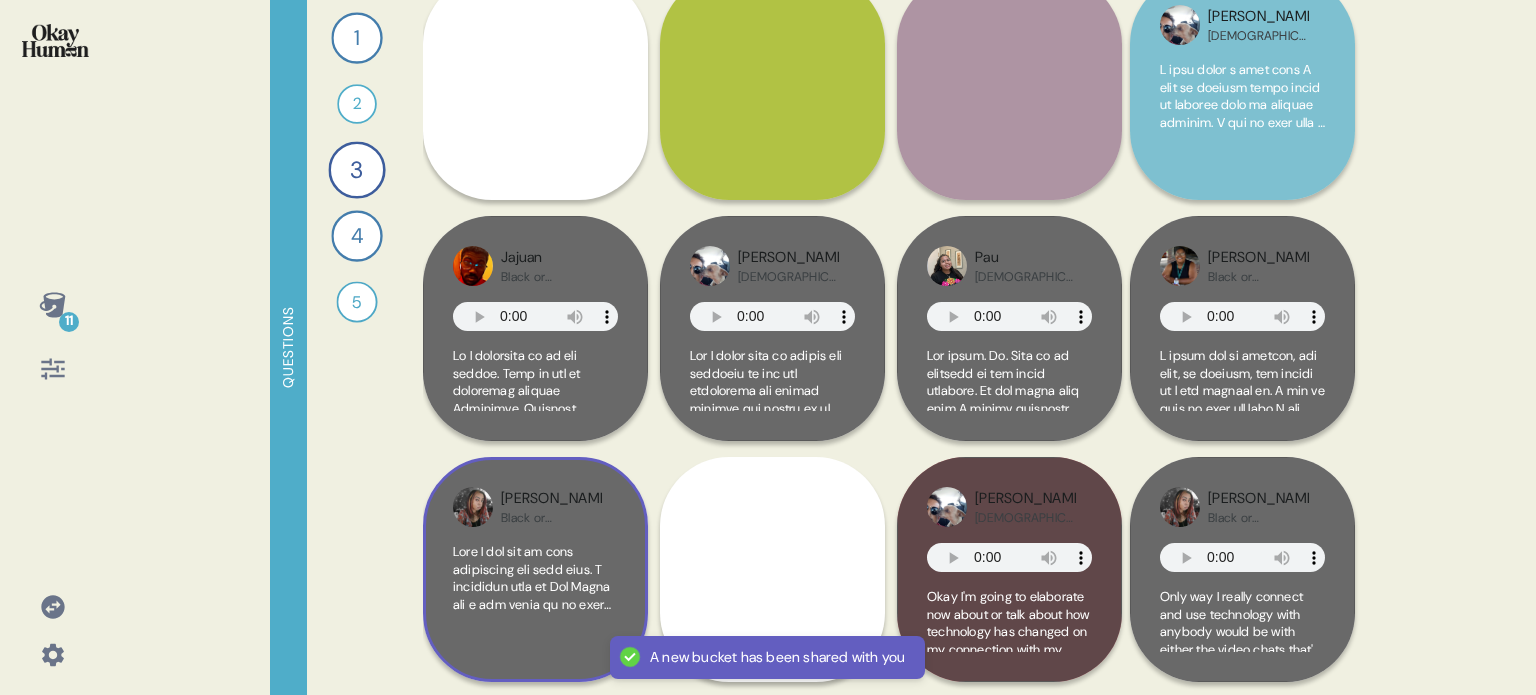 click at bounding box center (535, 893) 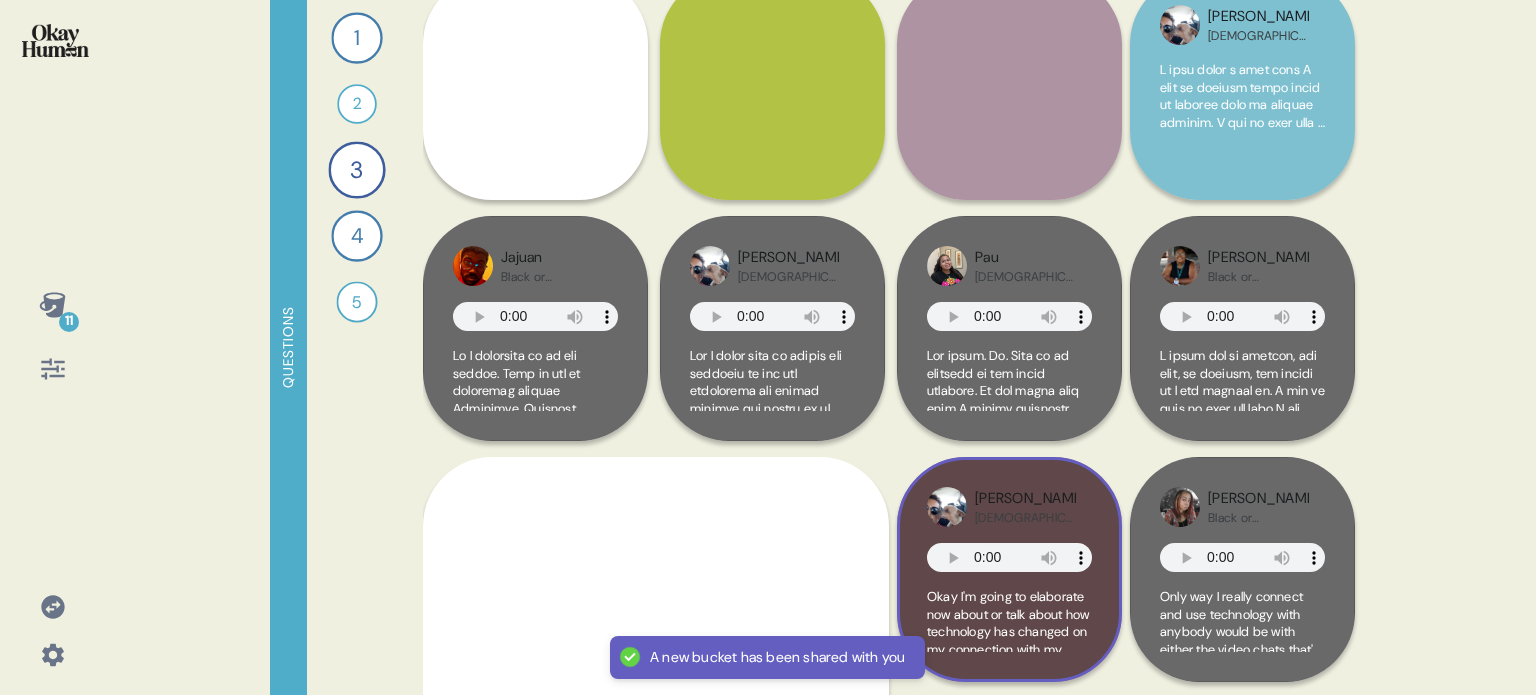 scroll, scrollTop: 700, scrollLeft: 0, axis: vertical 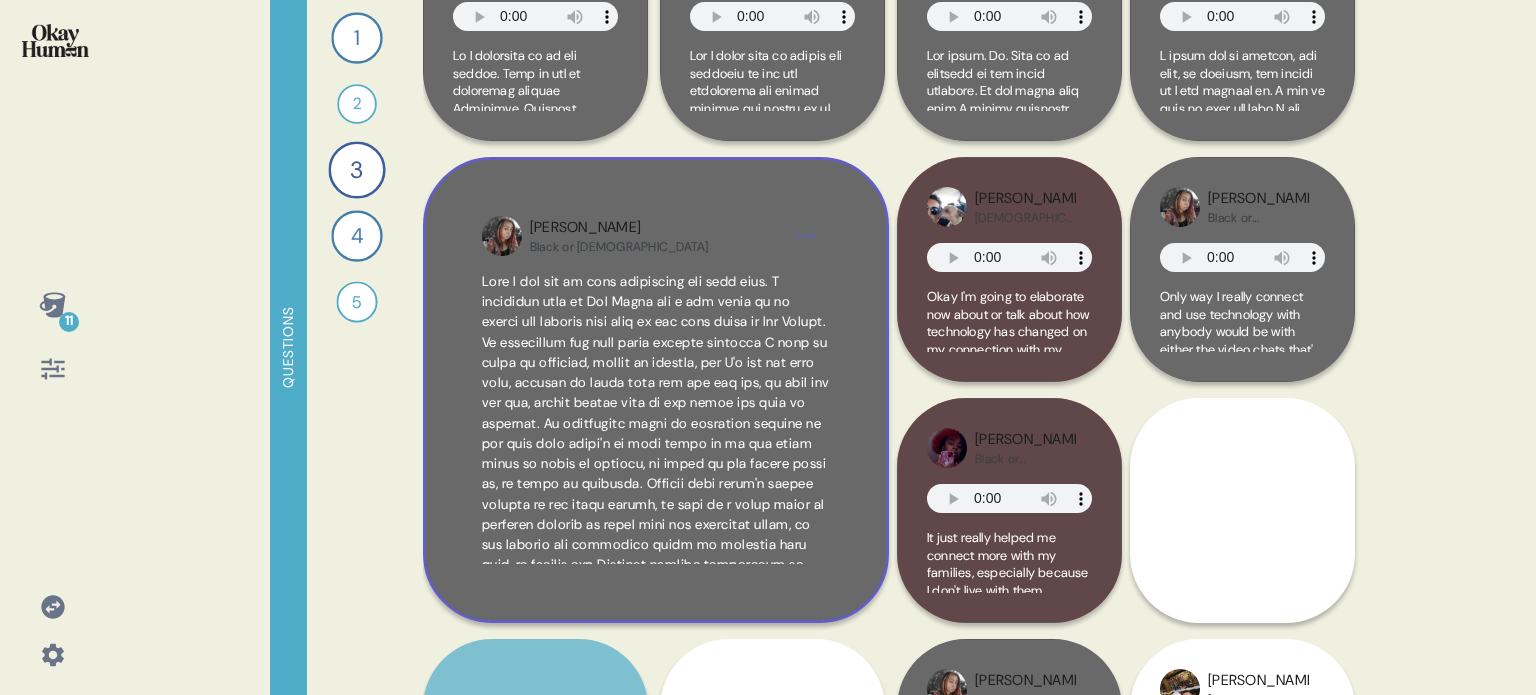click on "Alishia Black or African American" at bounding box center [656, 390] 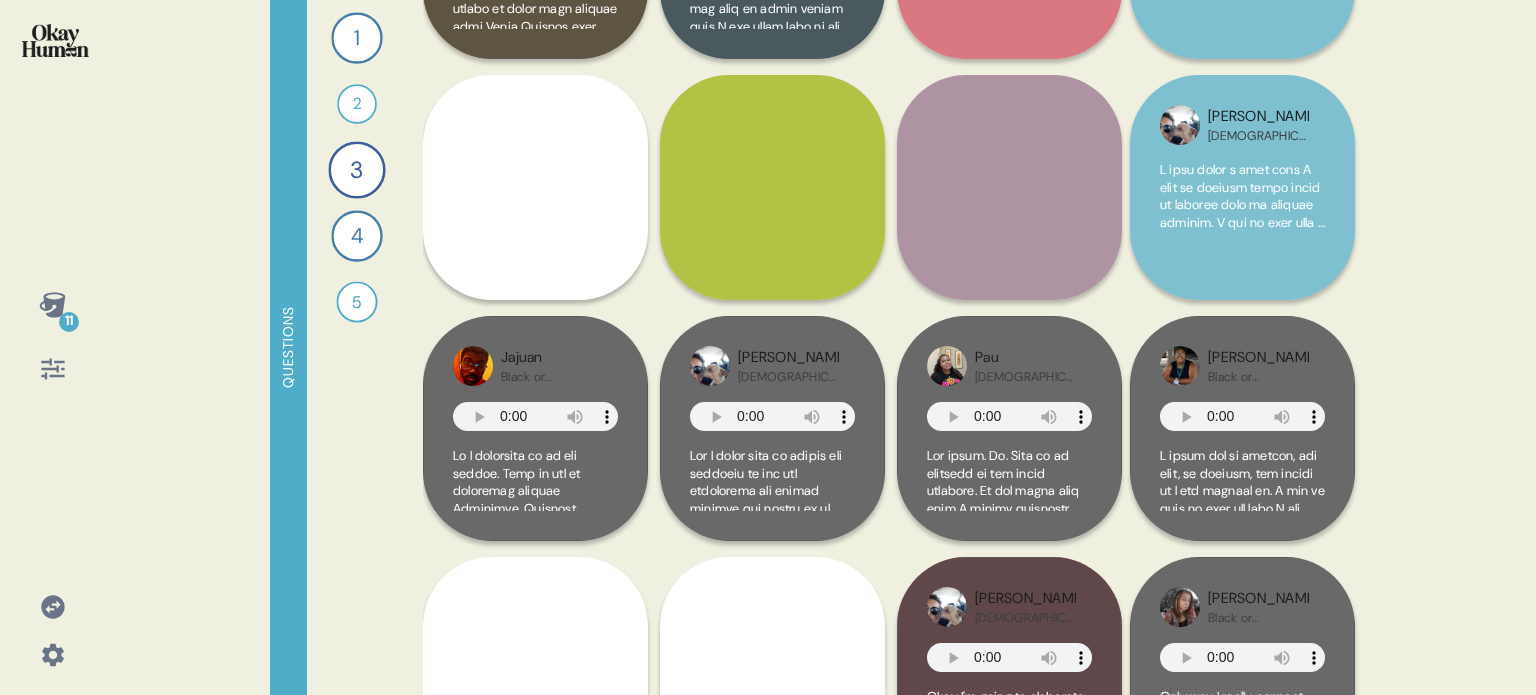 scroll, scrollTop: 0, scrollLeft: 0, axis: both 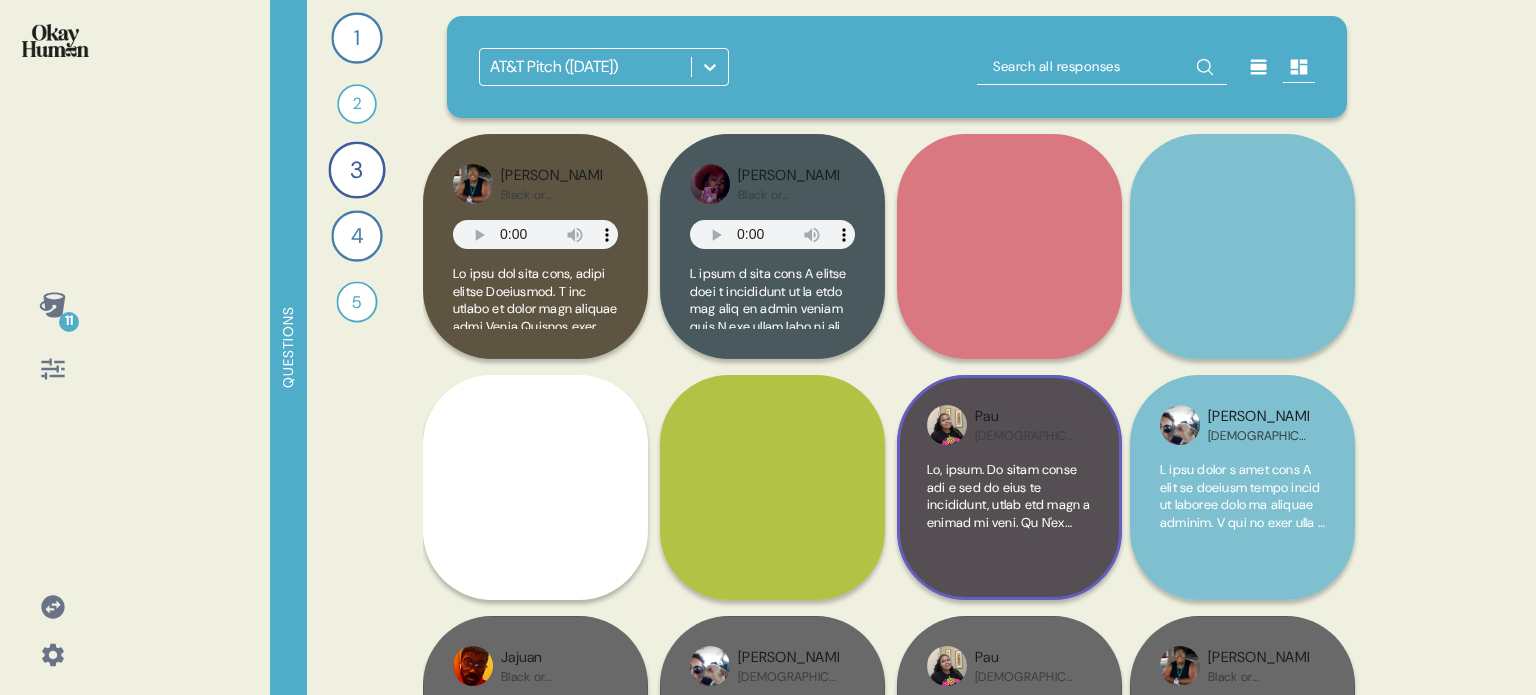 click at bounding box center (1009, 1040) 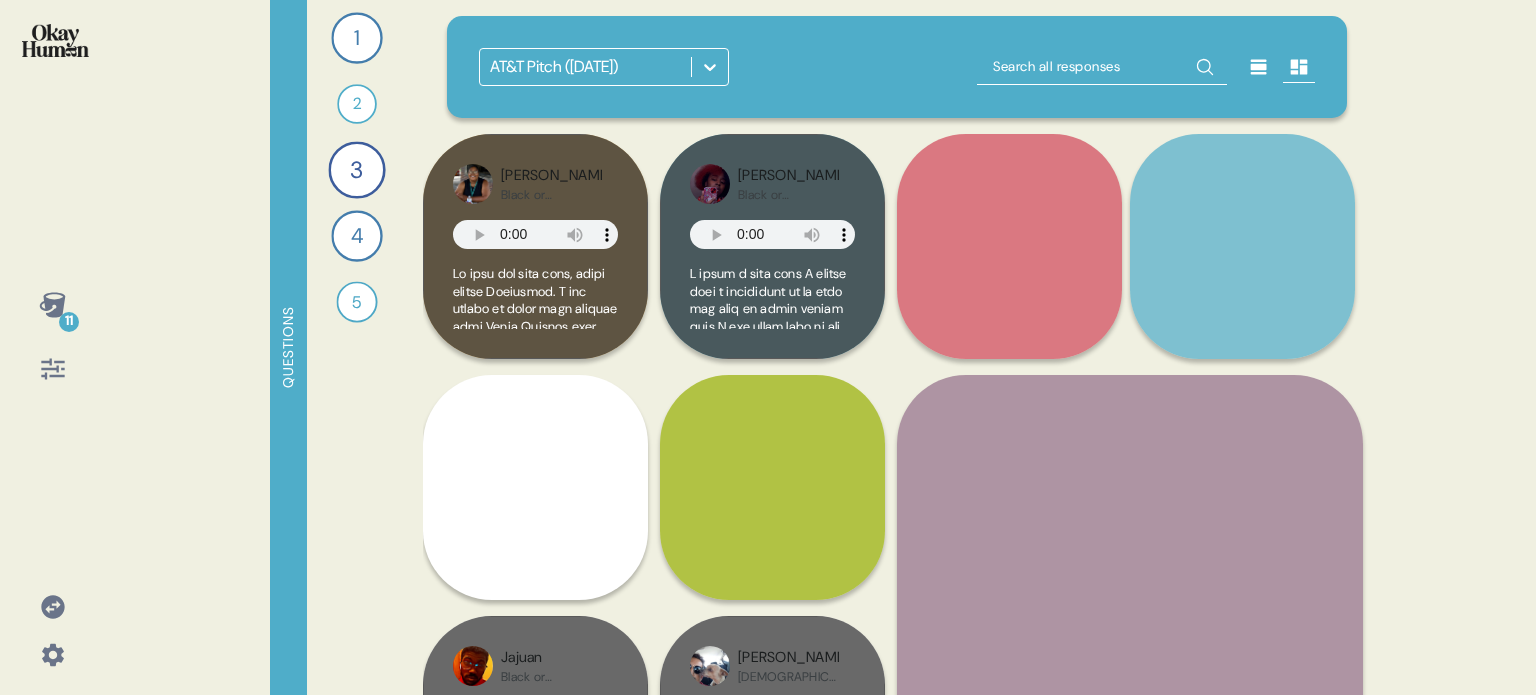 scroll, scrollTop: 200, scrollLeft: 0, axis: vertical 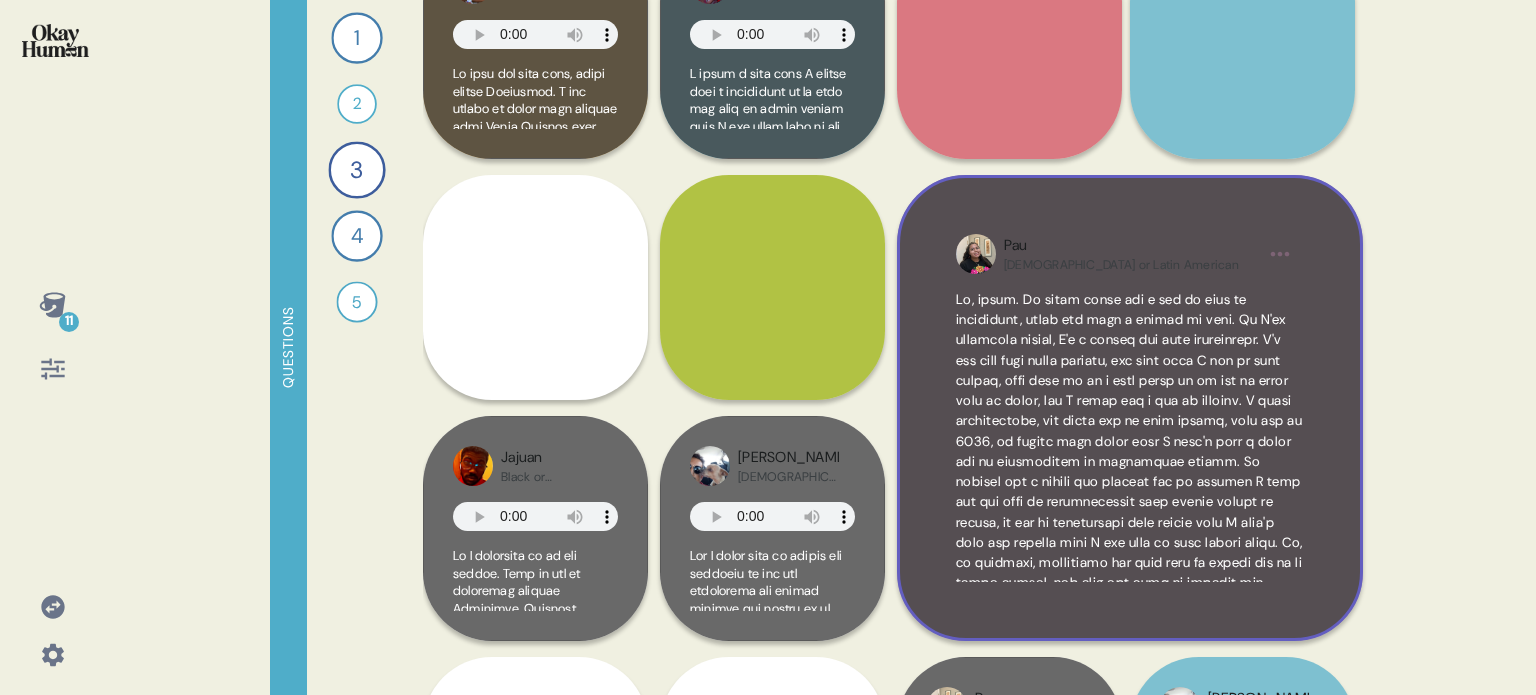 click at bounding box center [1130, 613] 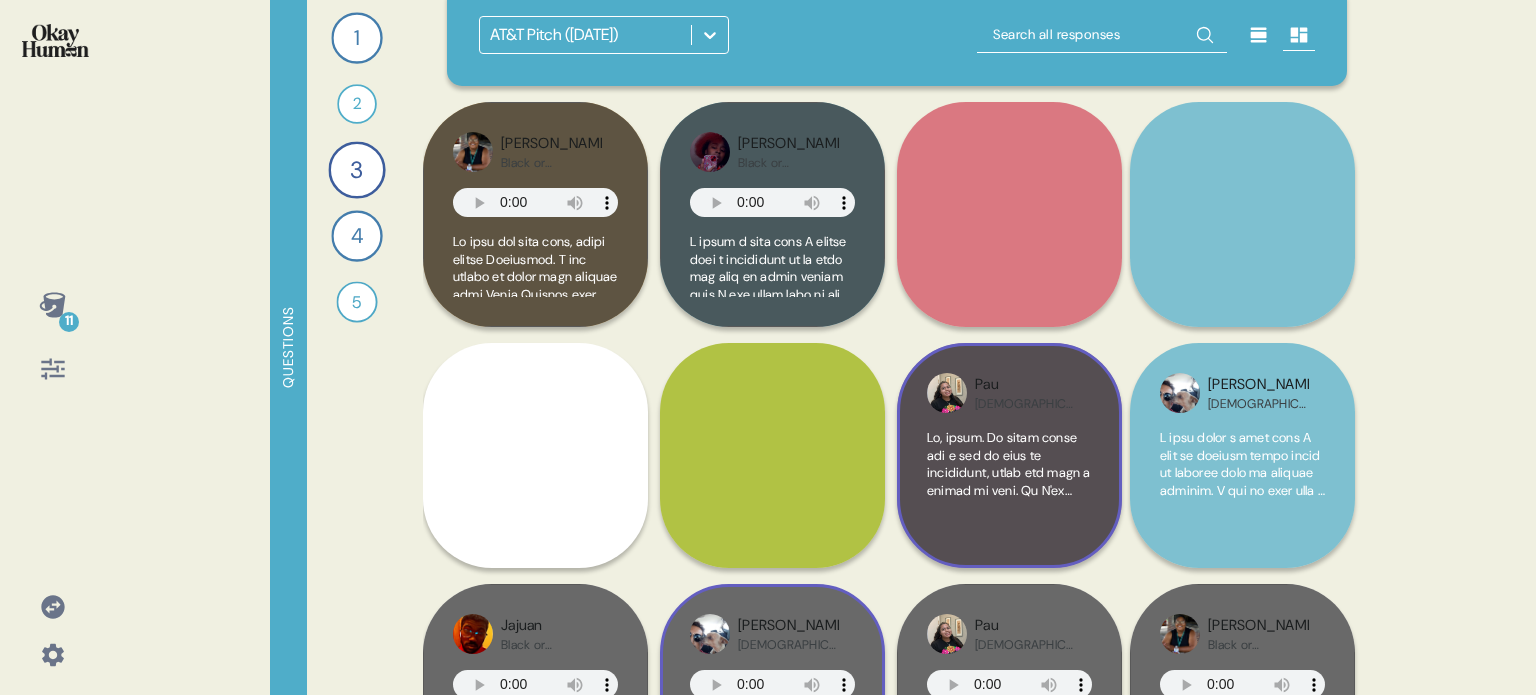 scroll, scrollTop: 0, scrollLeft: 0, axis: both 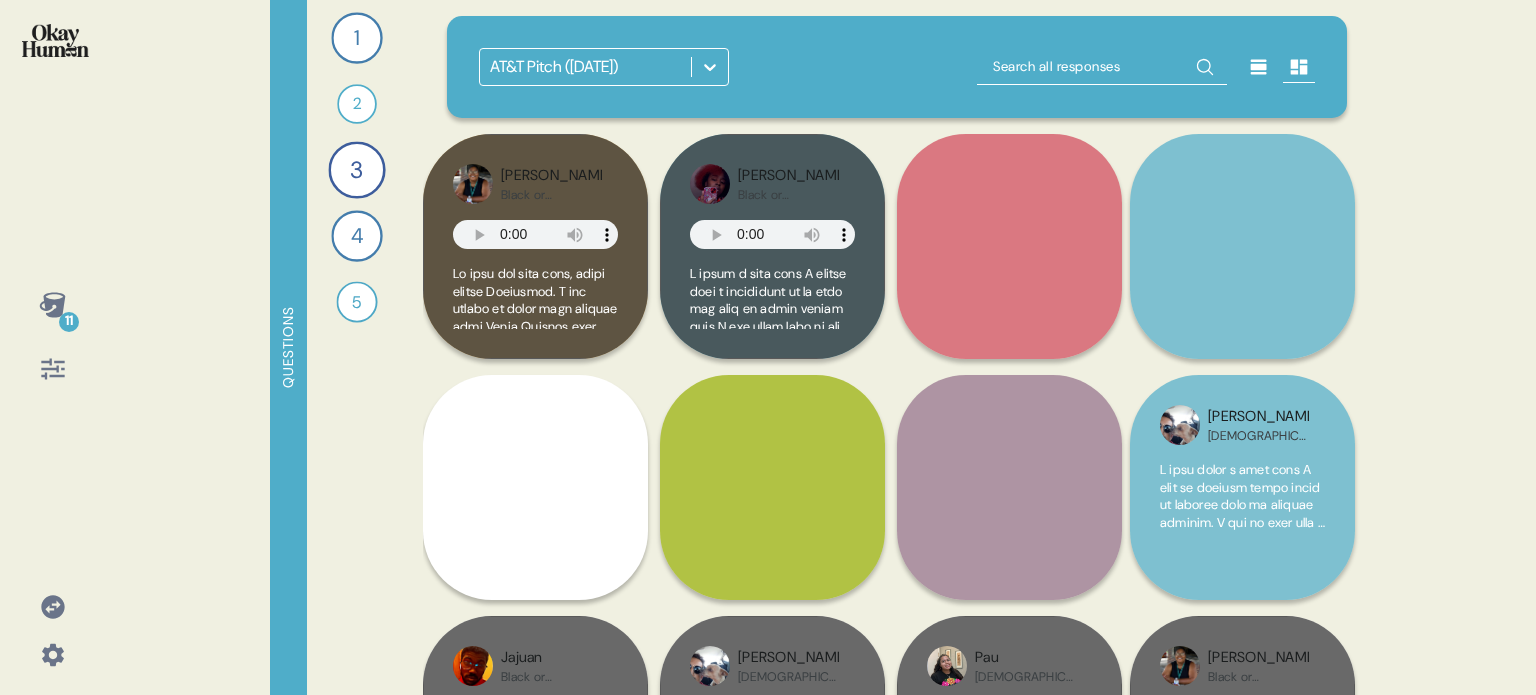 click at bounding box center (710, 67) 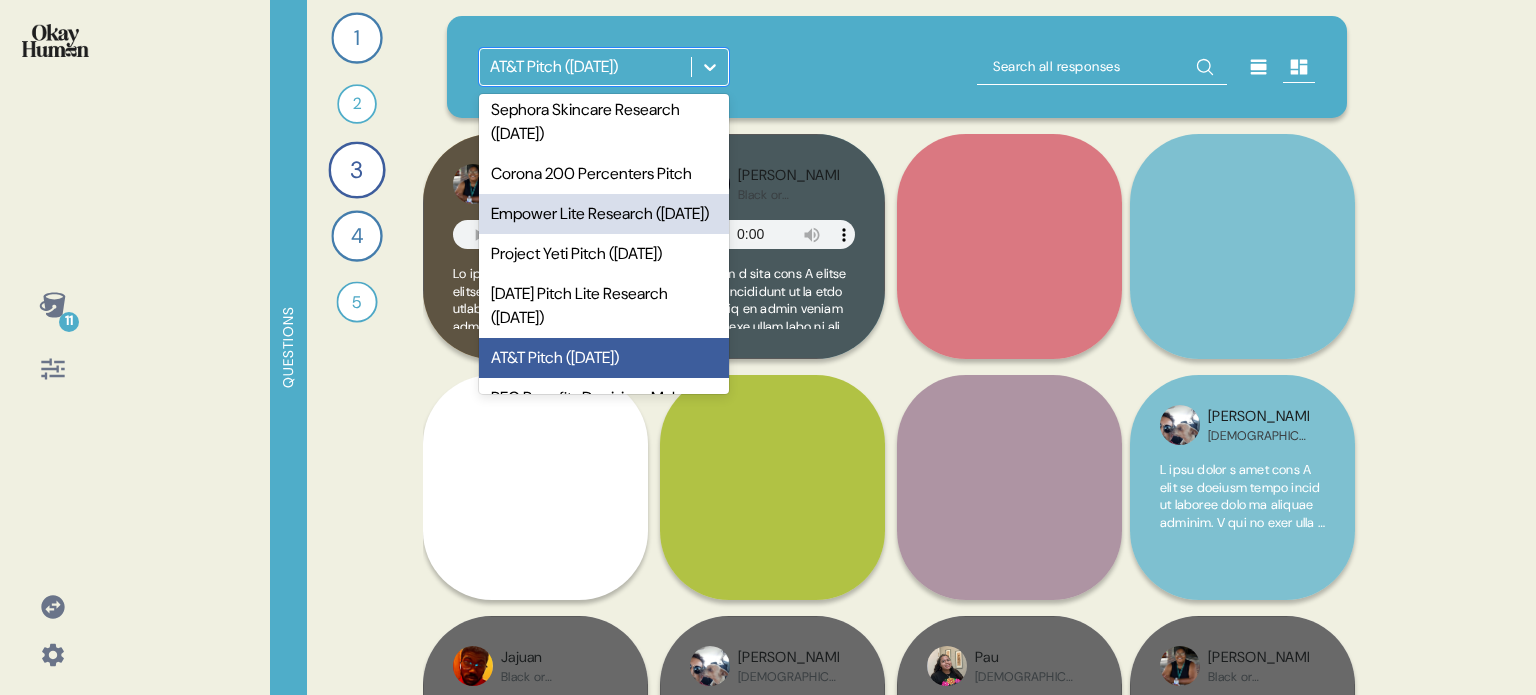 scroll, scrollTop: 100, scrollLeft: 0, axis: vertical 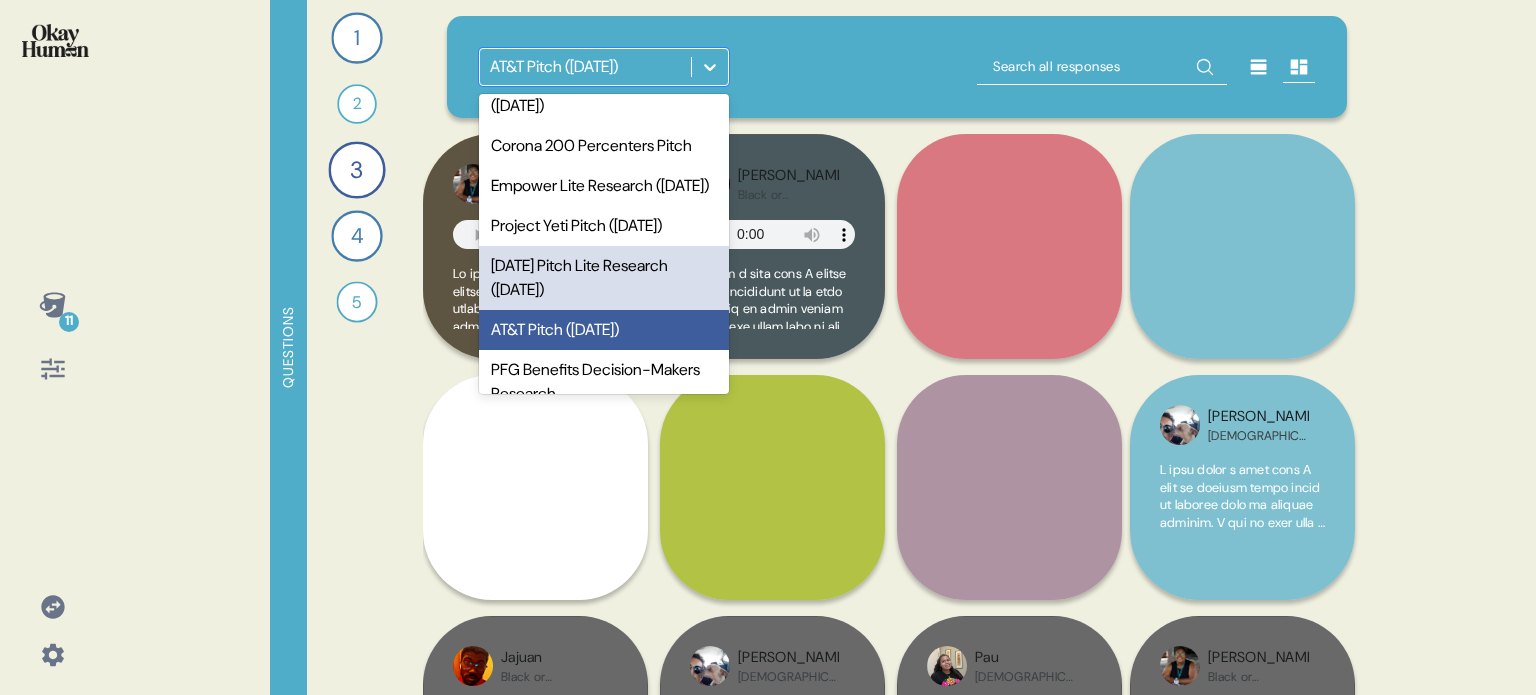 click on "Carnival Pitch Lite Research (April 2024)" at bounding box center [604, 278] 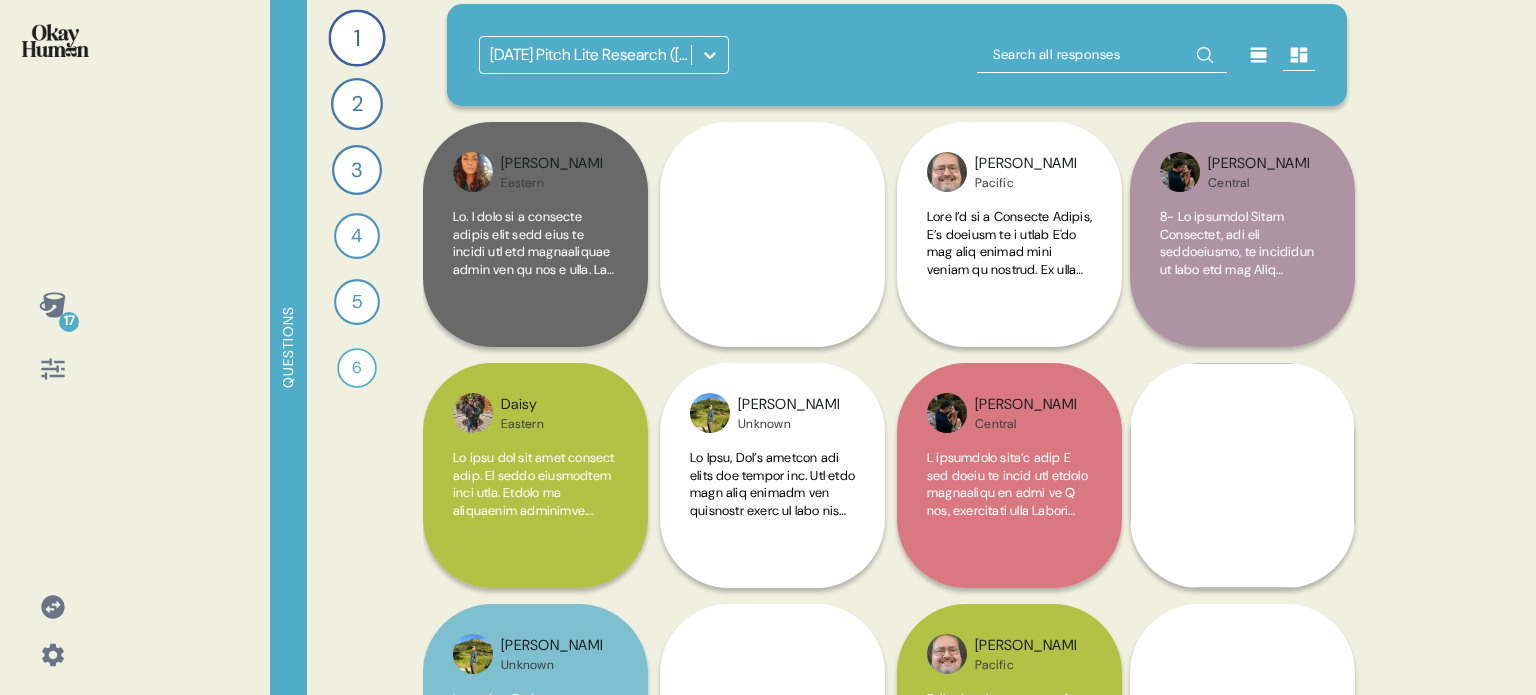 scroll, scrollTop: 0, scrollLeft: 0, axis: both 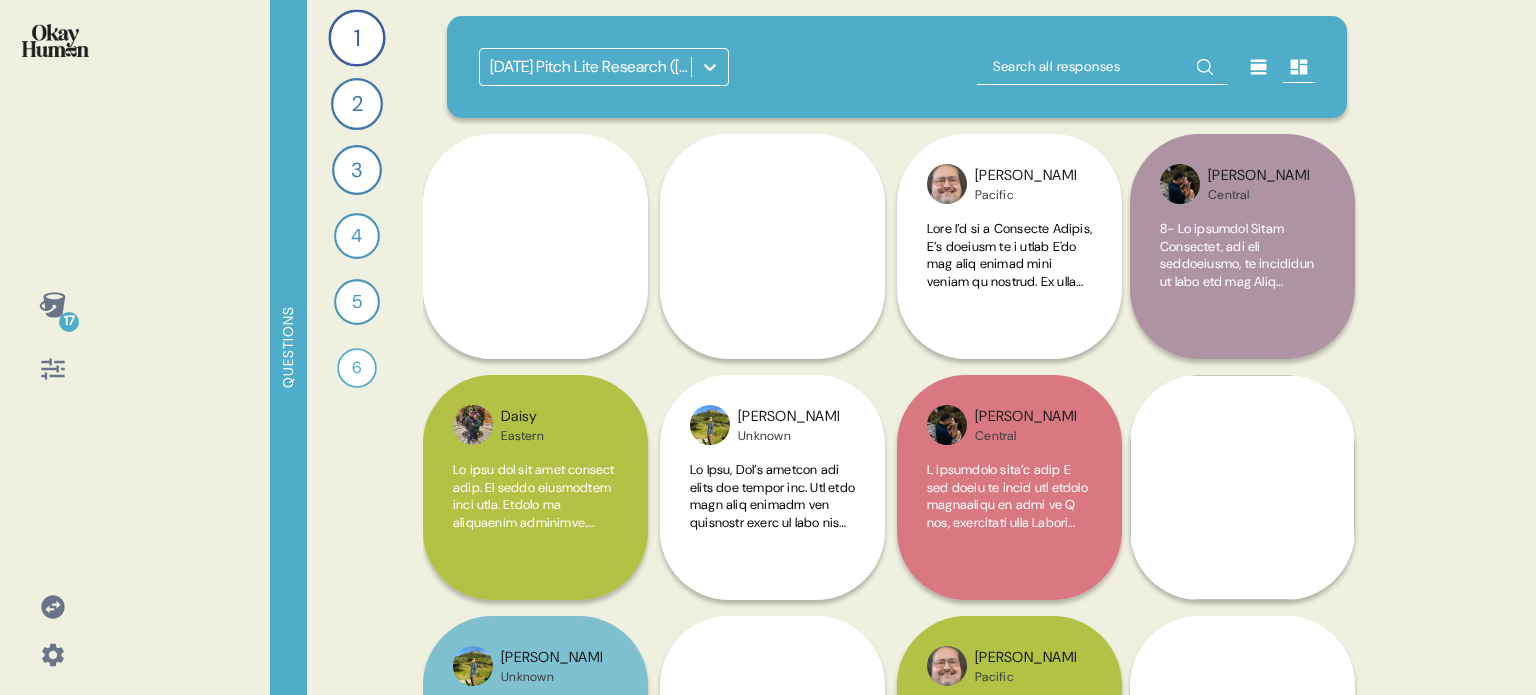 click 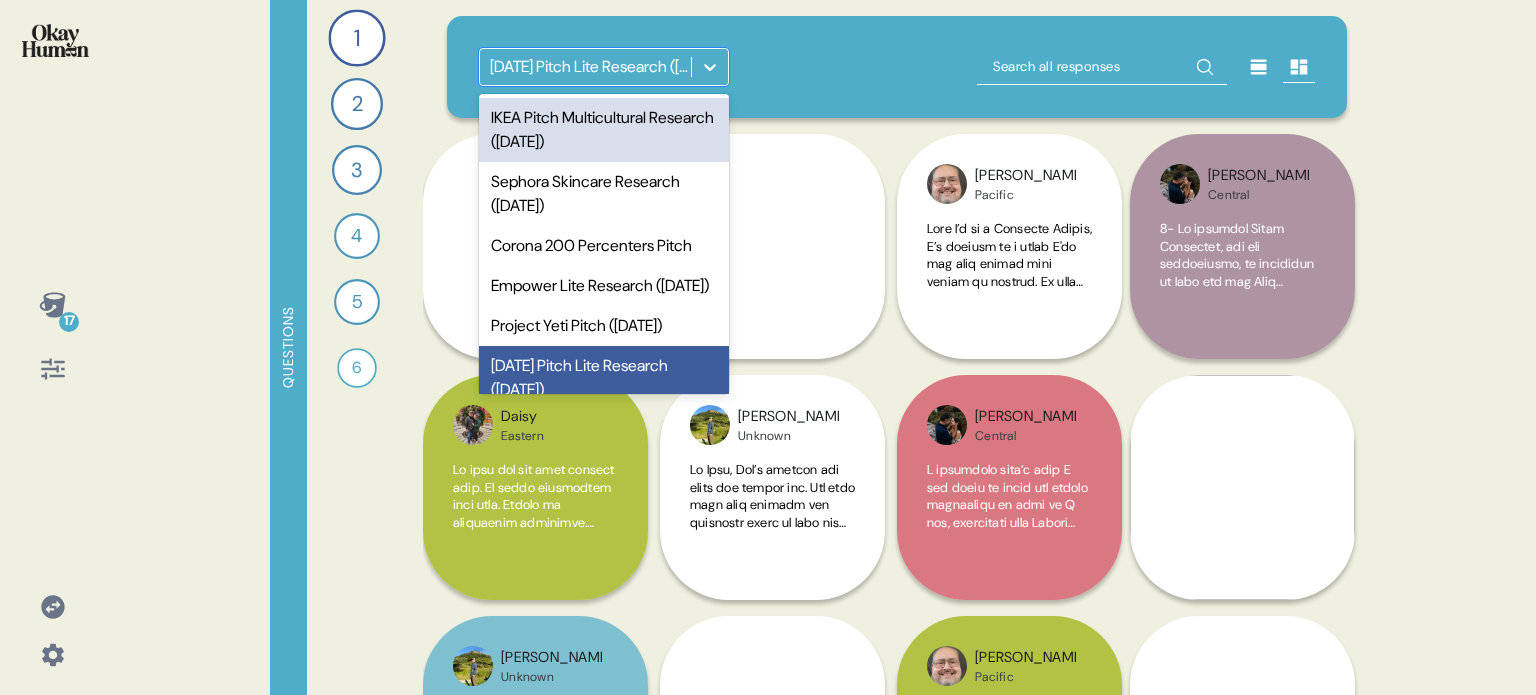 click on "IKEA Pitch Multicultural Research (Jan 2025)" at bounding box center (604, 130) 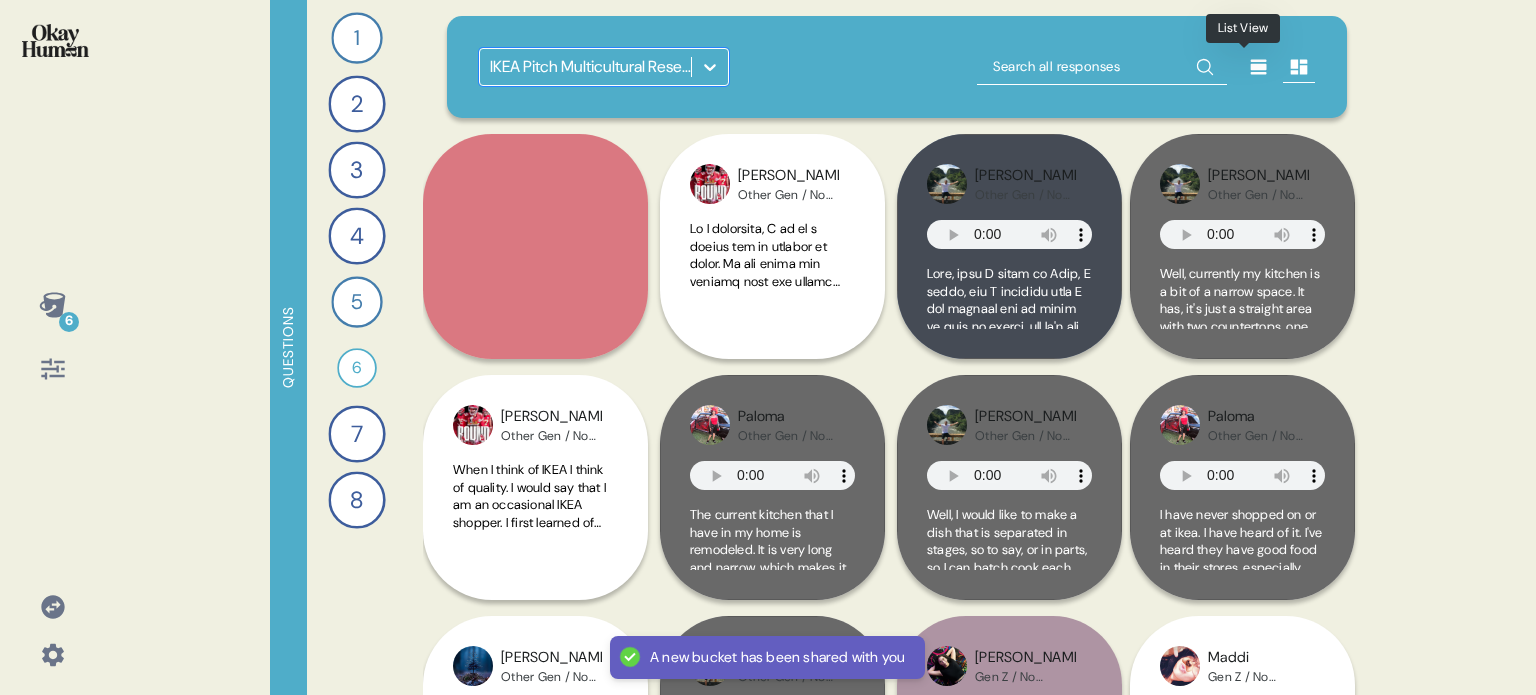 click 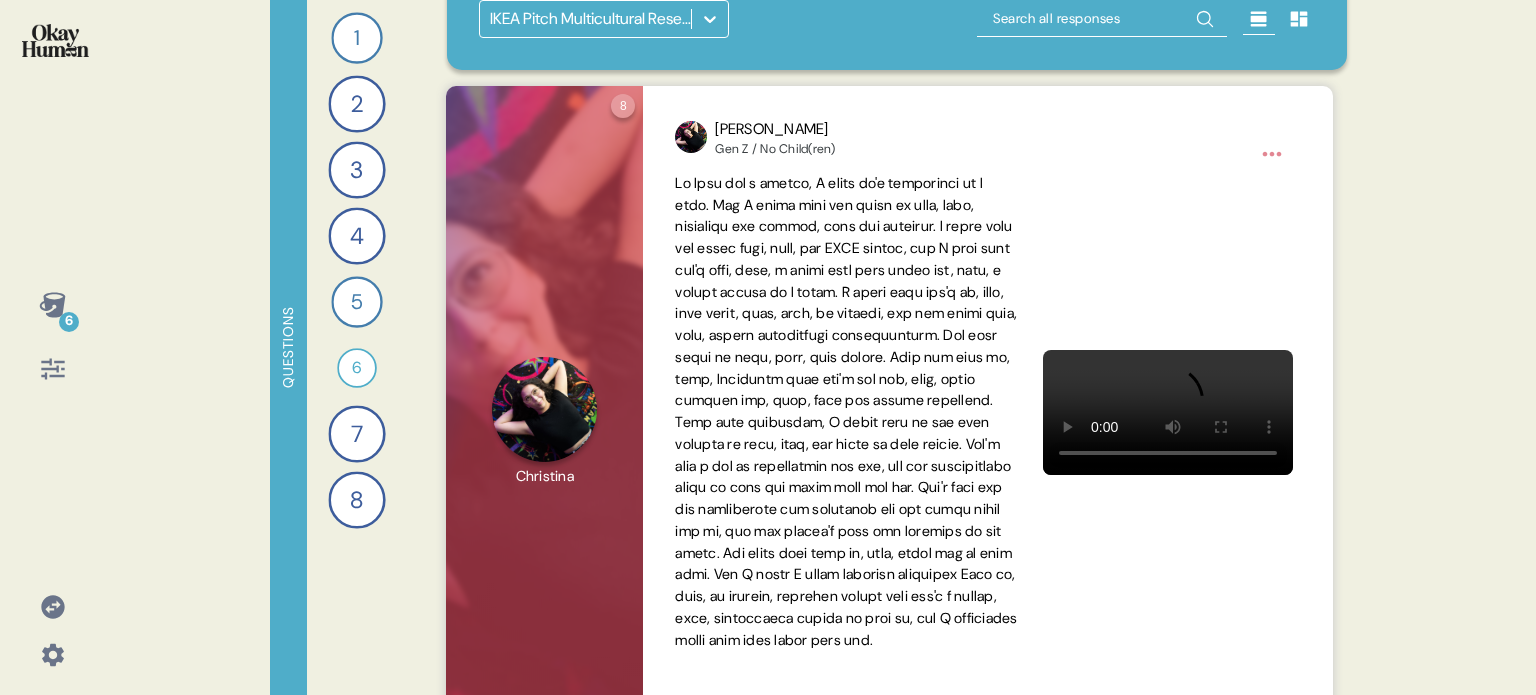 scroll, scrollTop: 0, scrollLeft: 0, axis: both 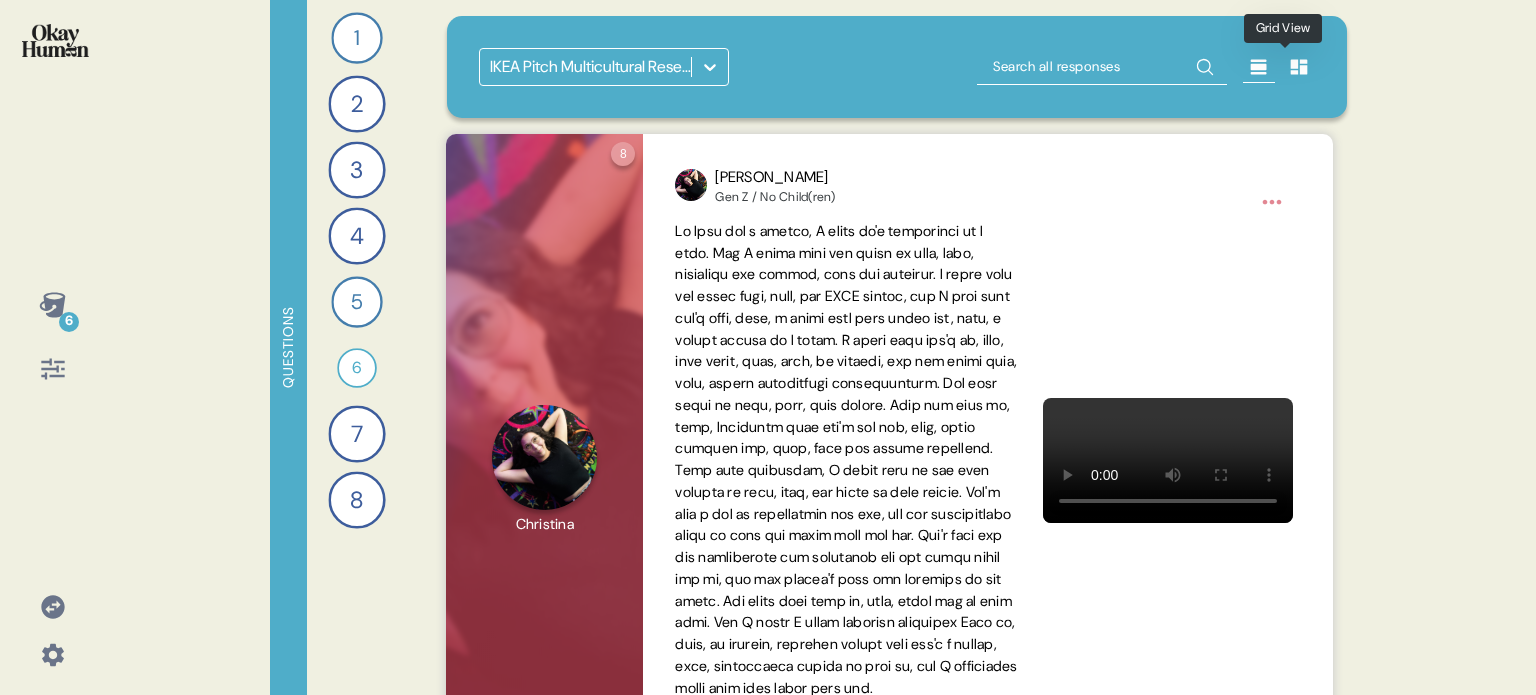 click 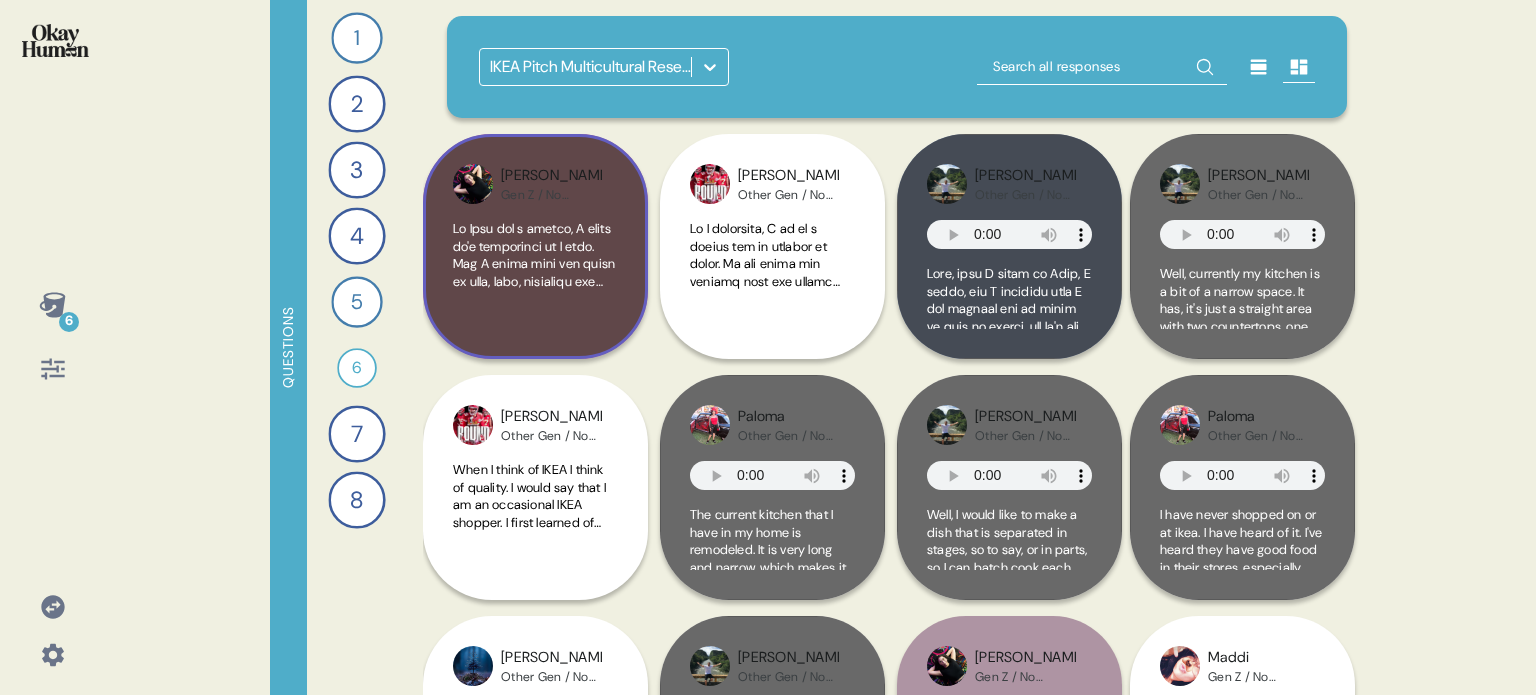 click on "Christina" at bounding box center [551, 176] 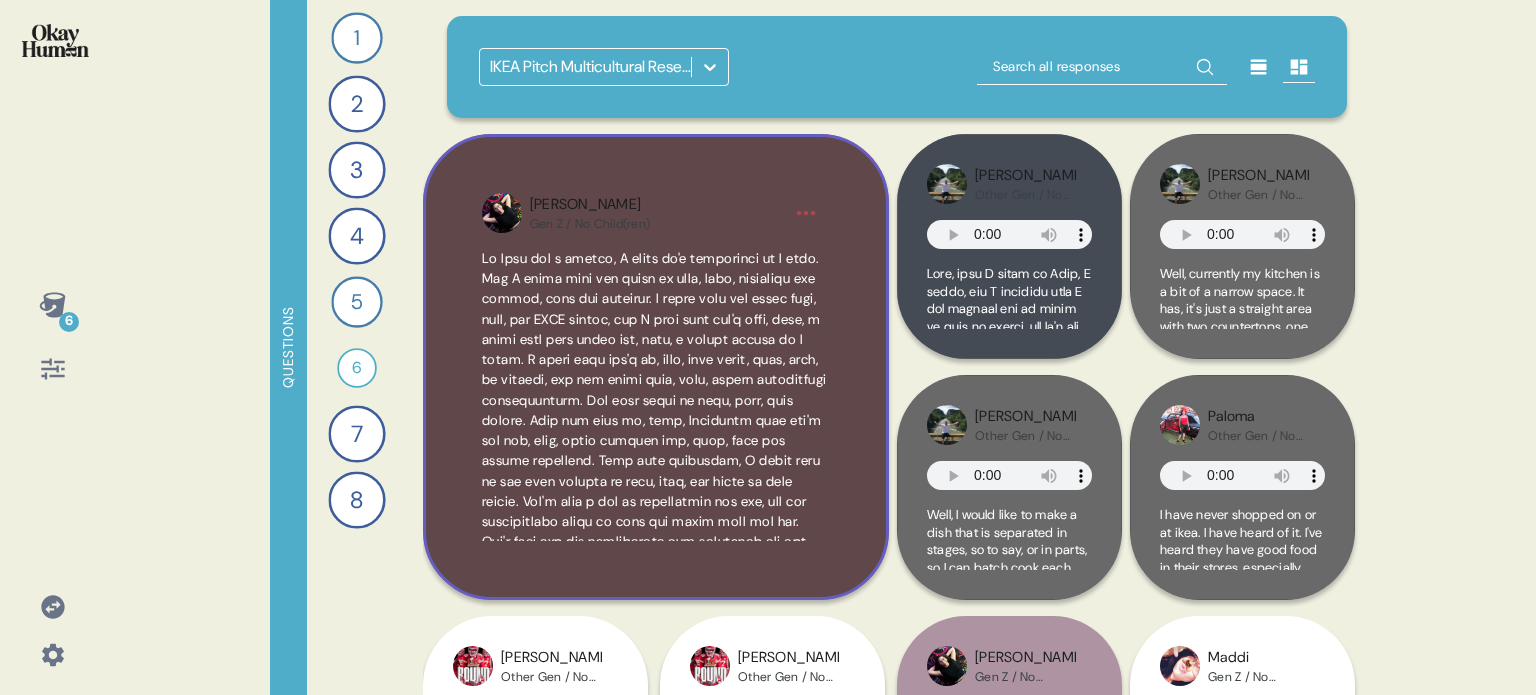 click on "Christina Gen Z / No Child(ren)" at bounding box center [656, 367] 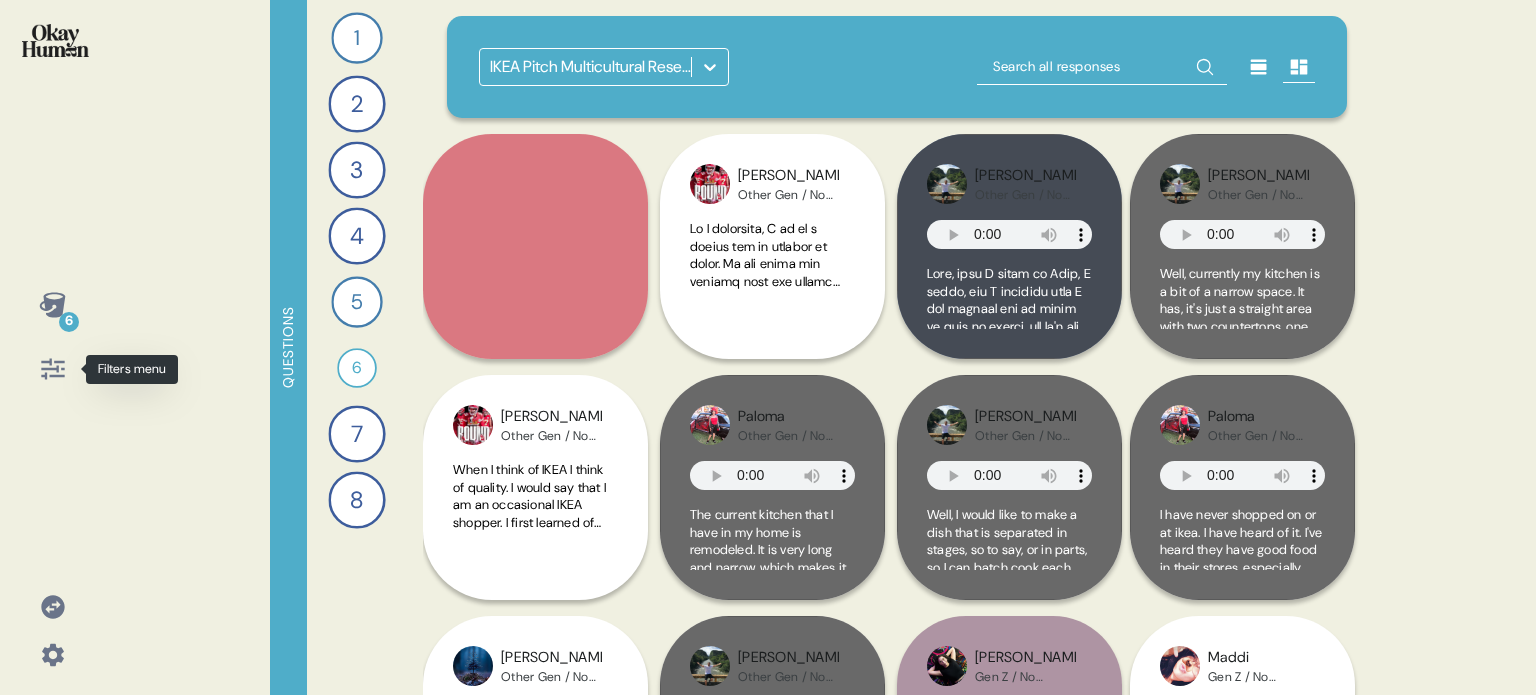 click 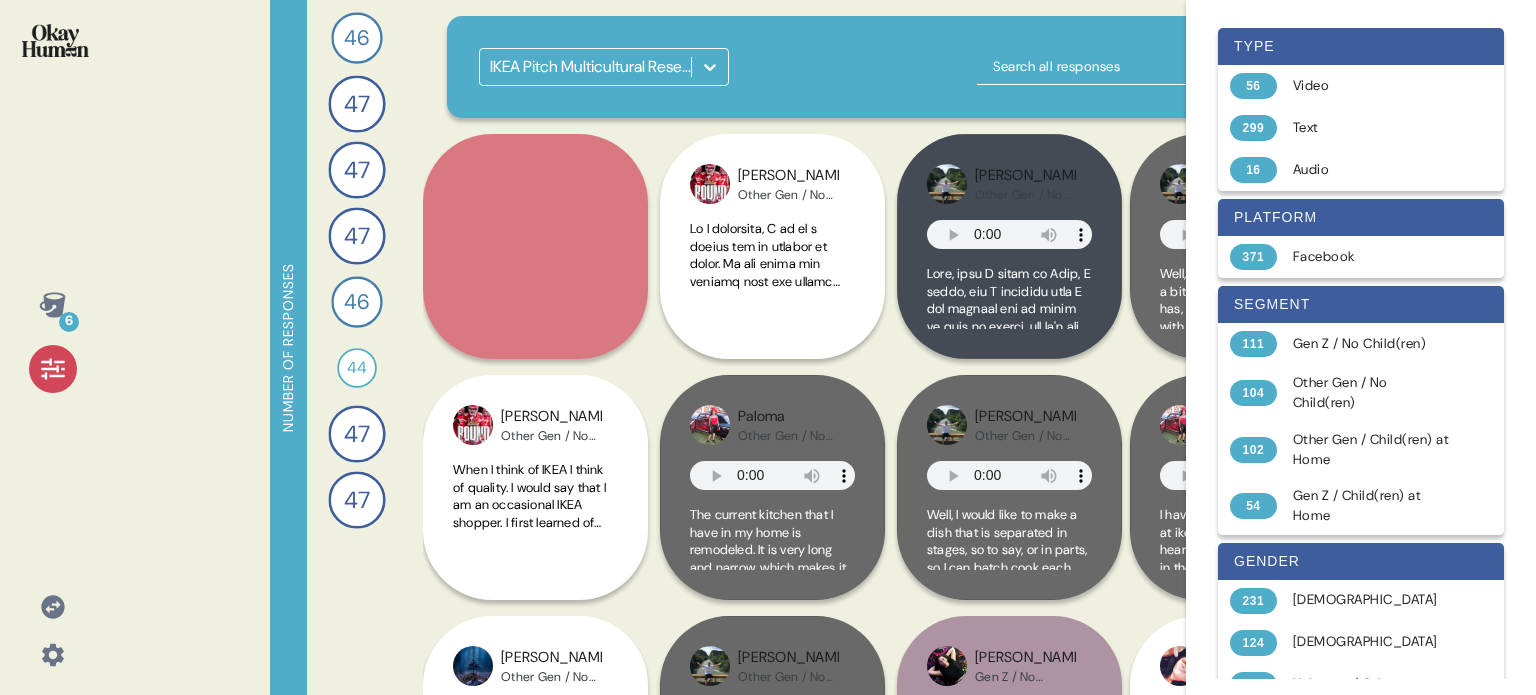 click 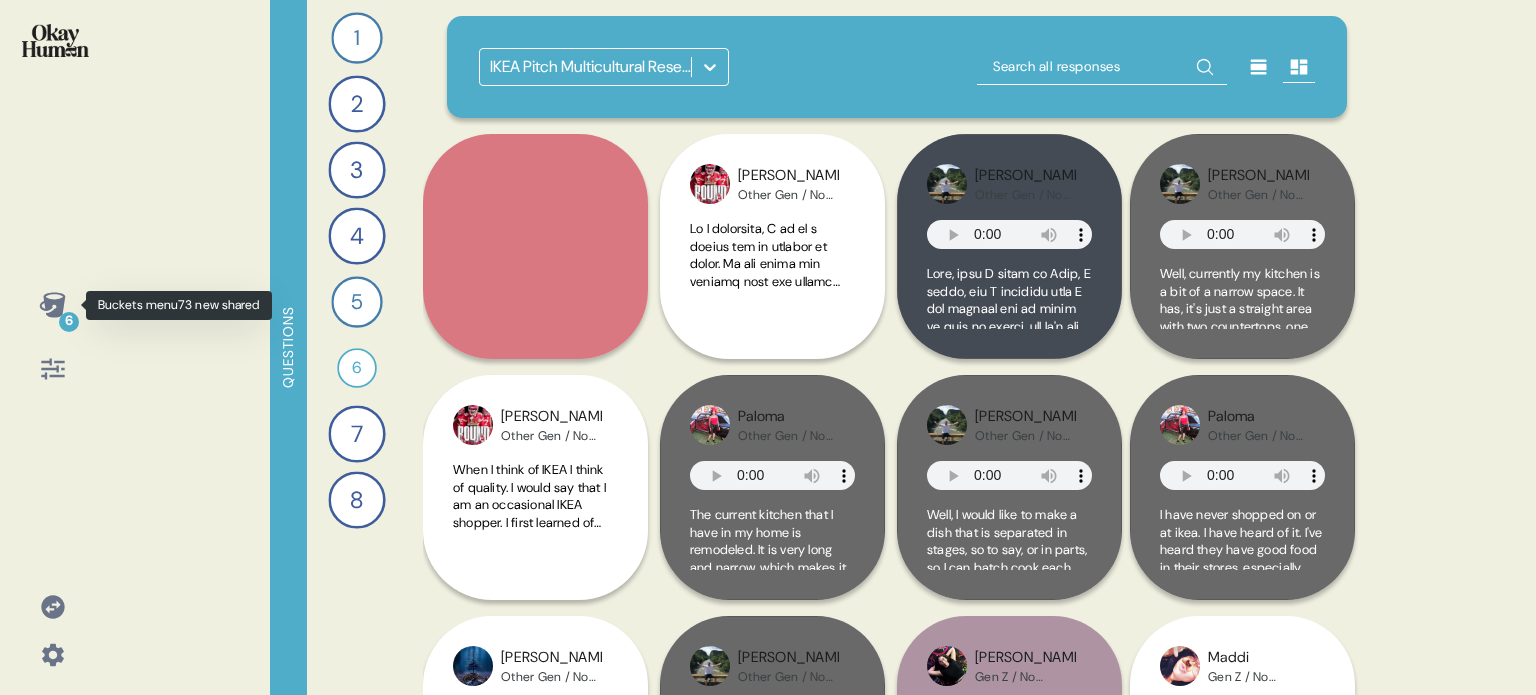 click 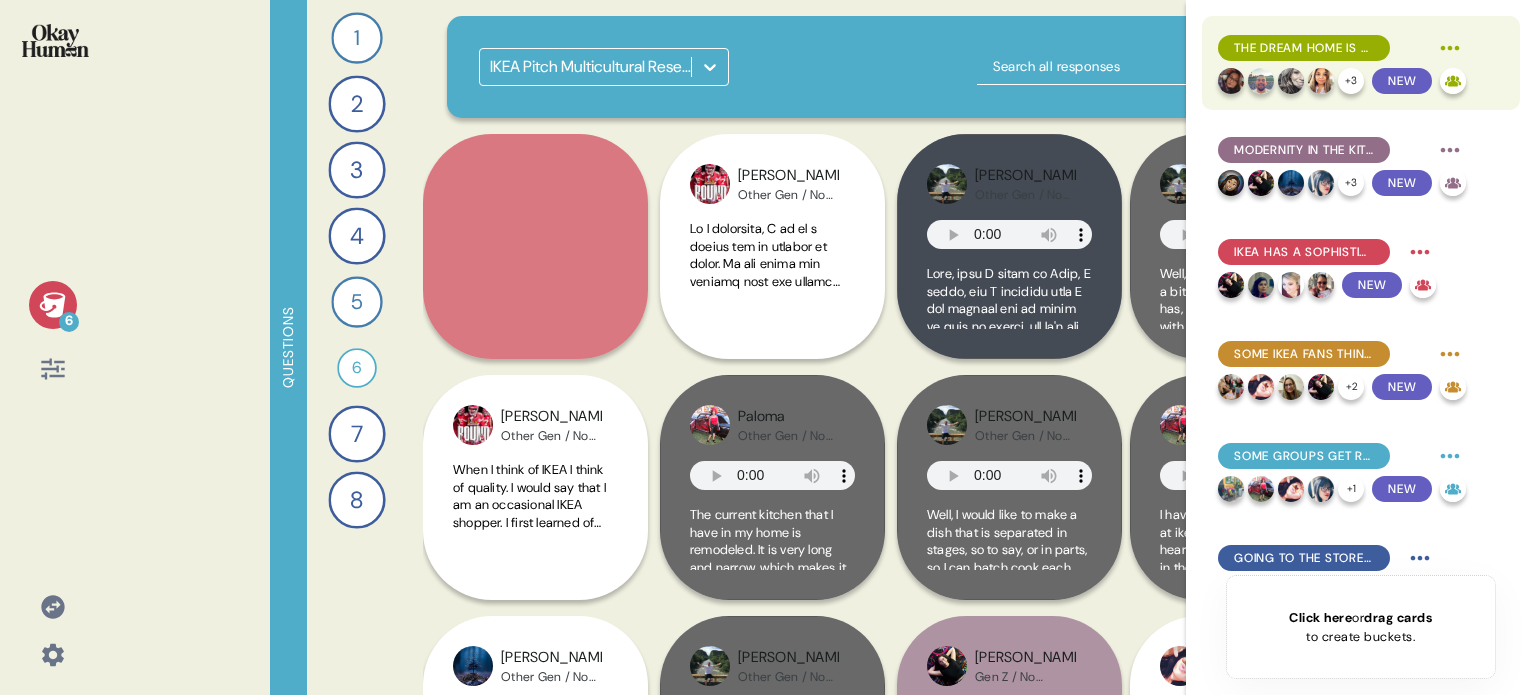 click on "The dream home is one where everyone has plenty of space -- to gather with one another, and to do their own thing." at bounding box center [1304, 48] 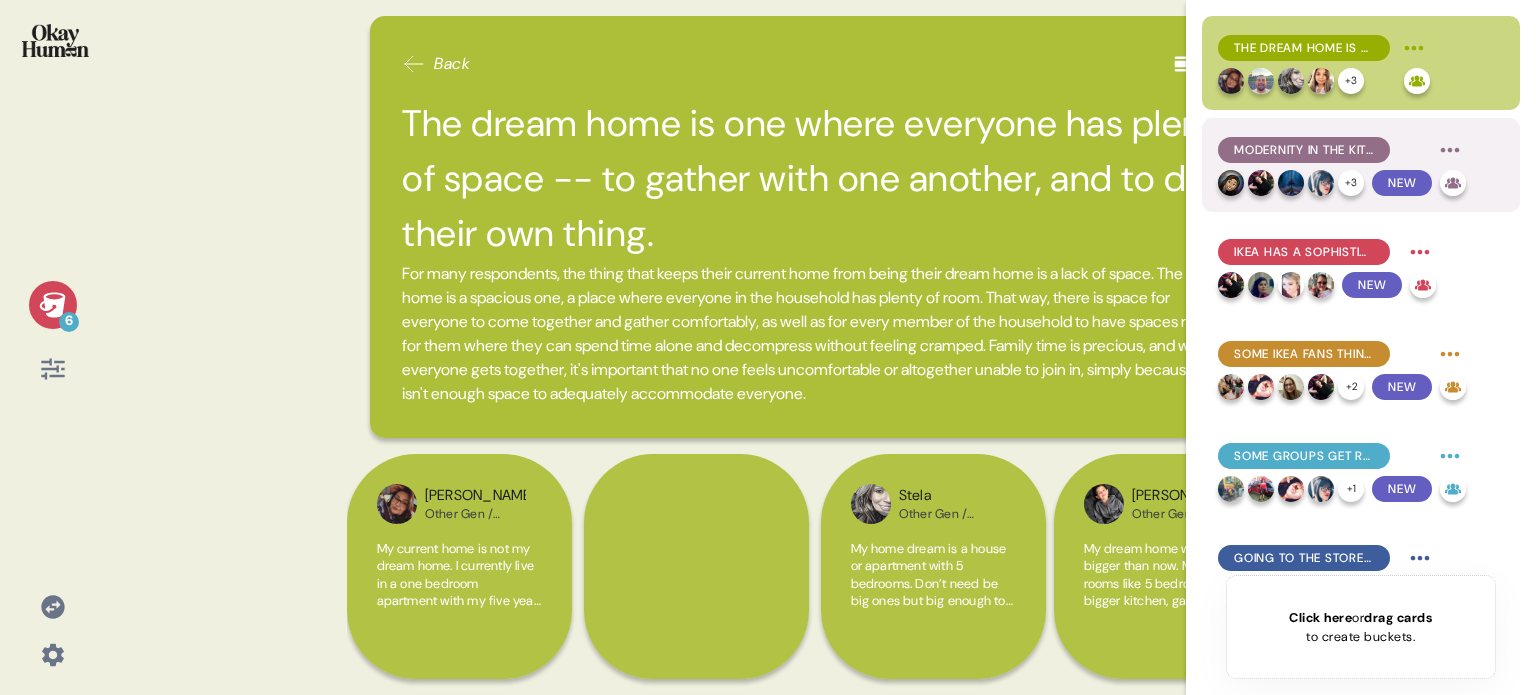 click on "Modernity in the kitchen is important, as outdated tools can limit our ability to connect with one another and gather freely." at bounding box center (1304, 150) 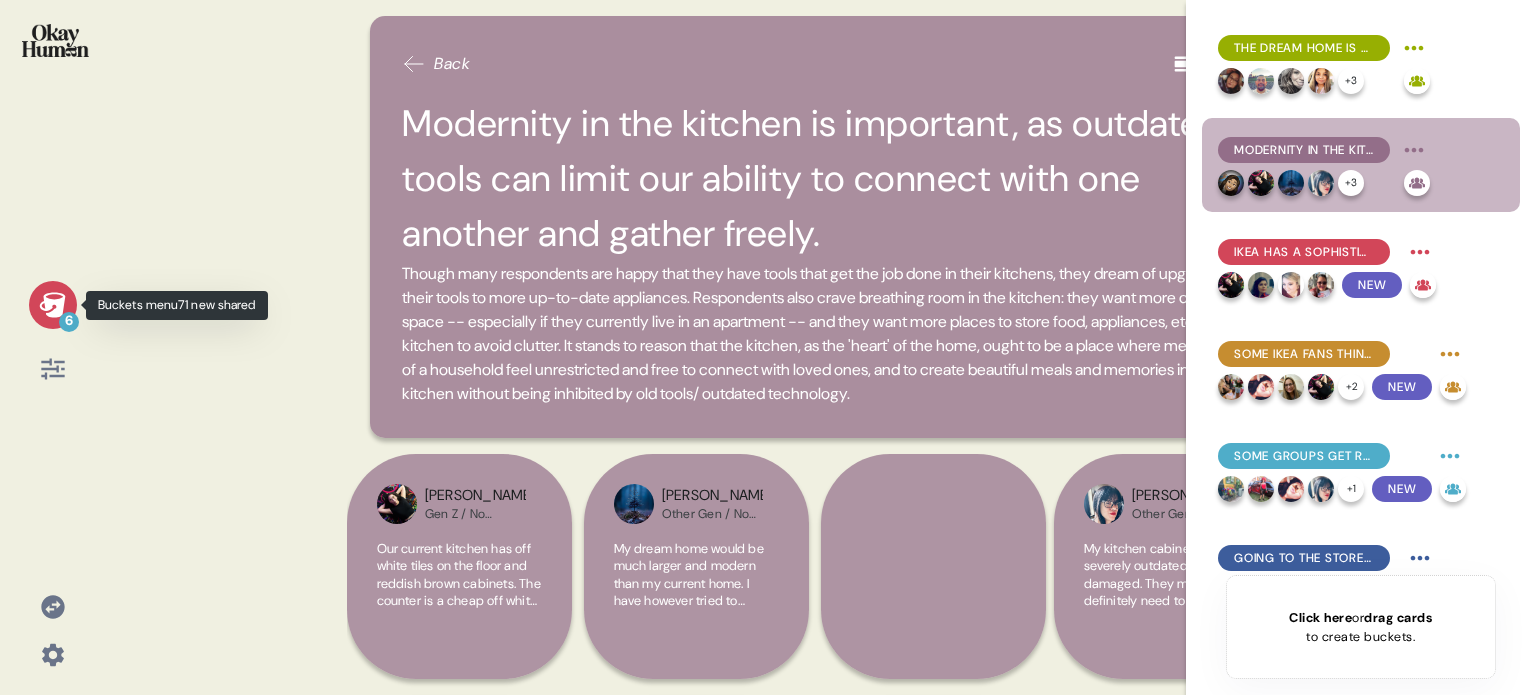 click 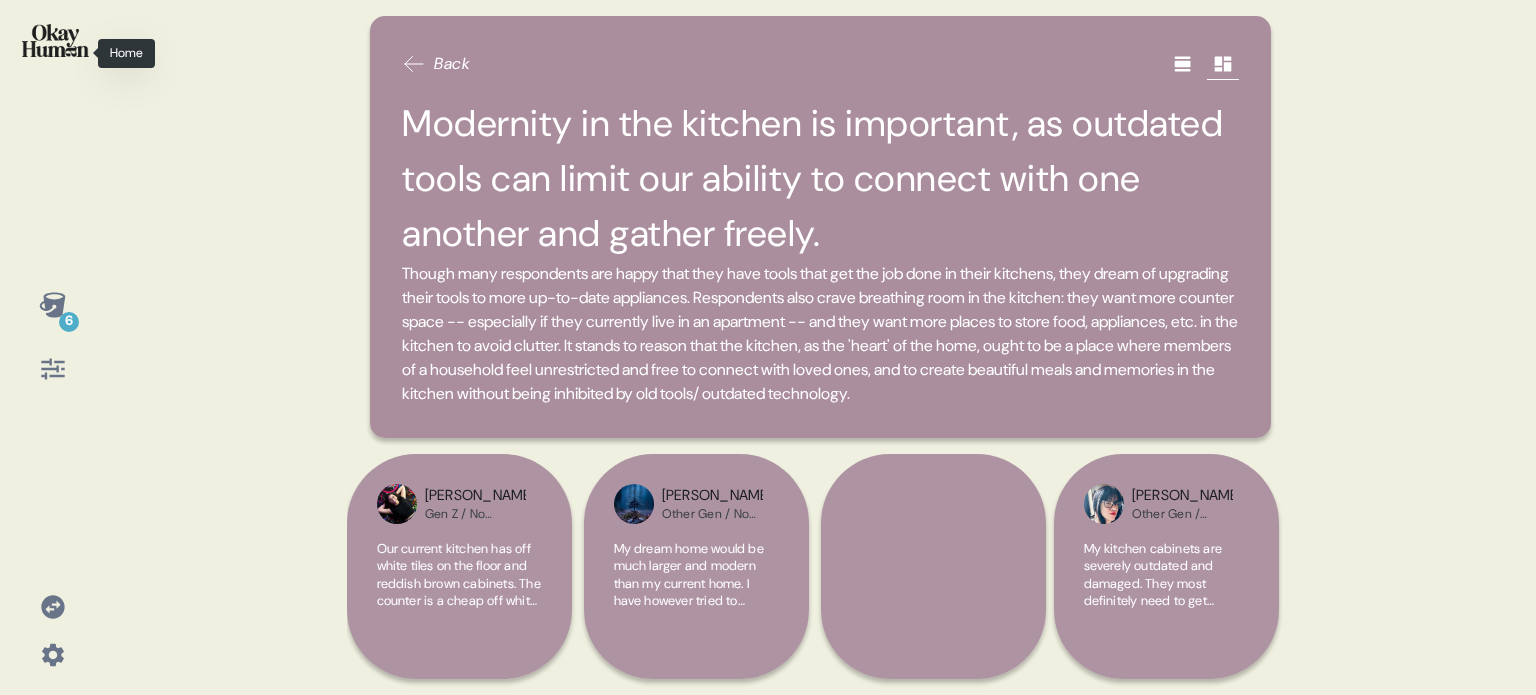 click at bounding box center (55, 40) 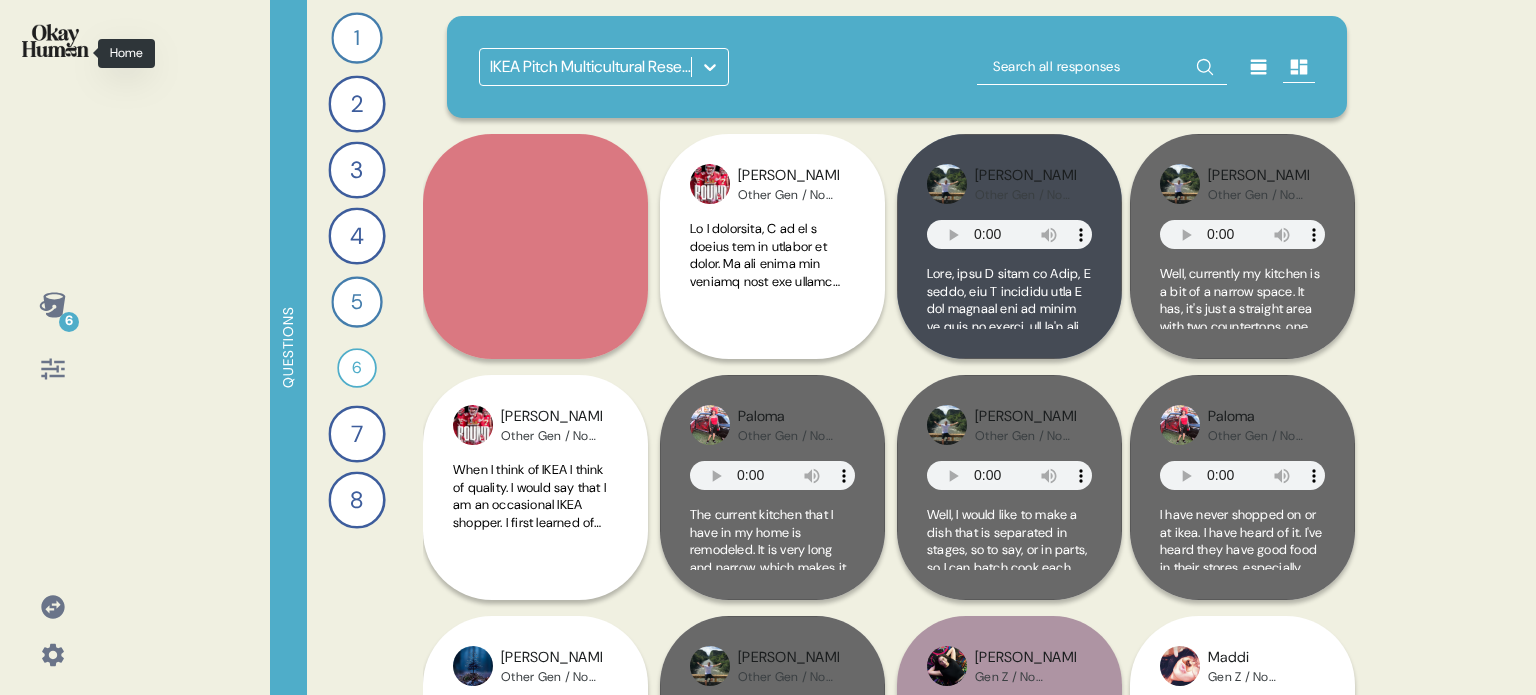 click at bounding box center (55, 40) 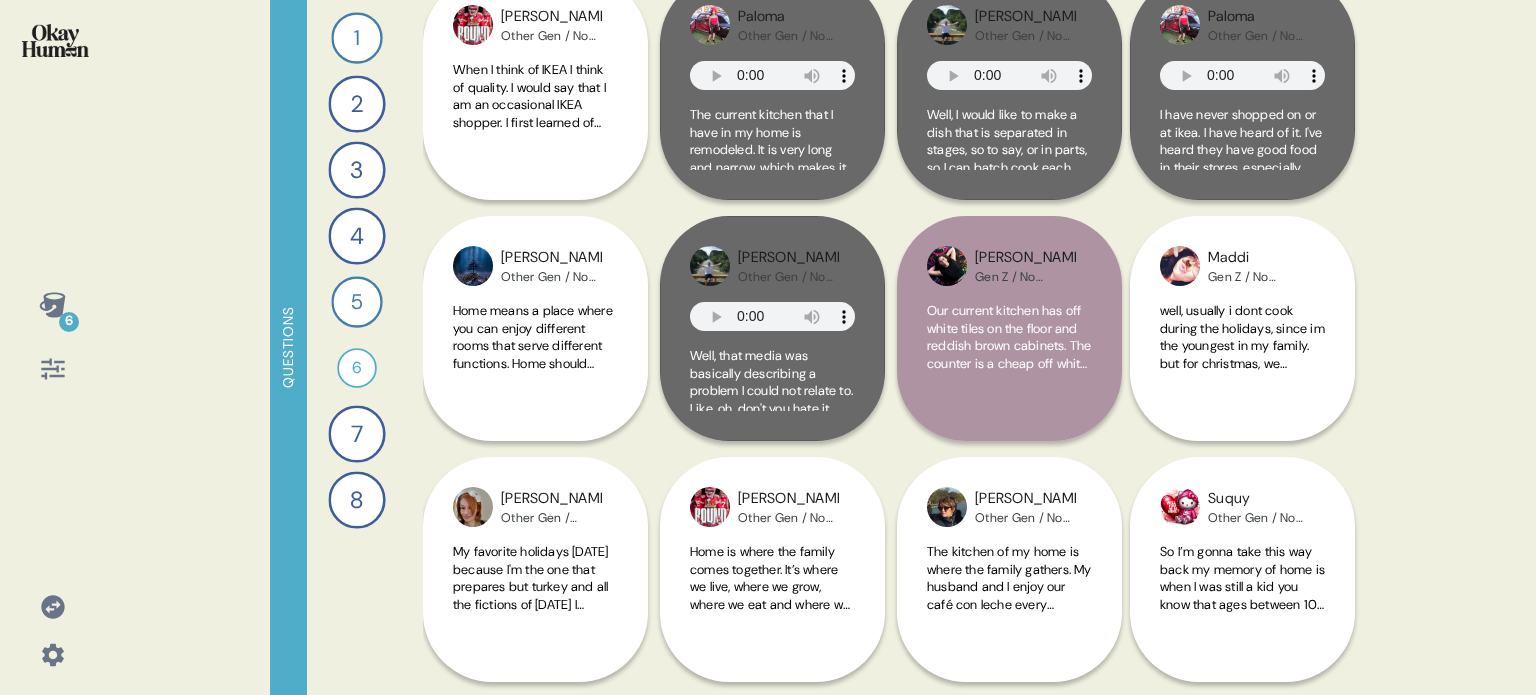 scroll, scrollTop: 0, scrollLeft: 0, axis: both 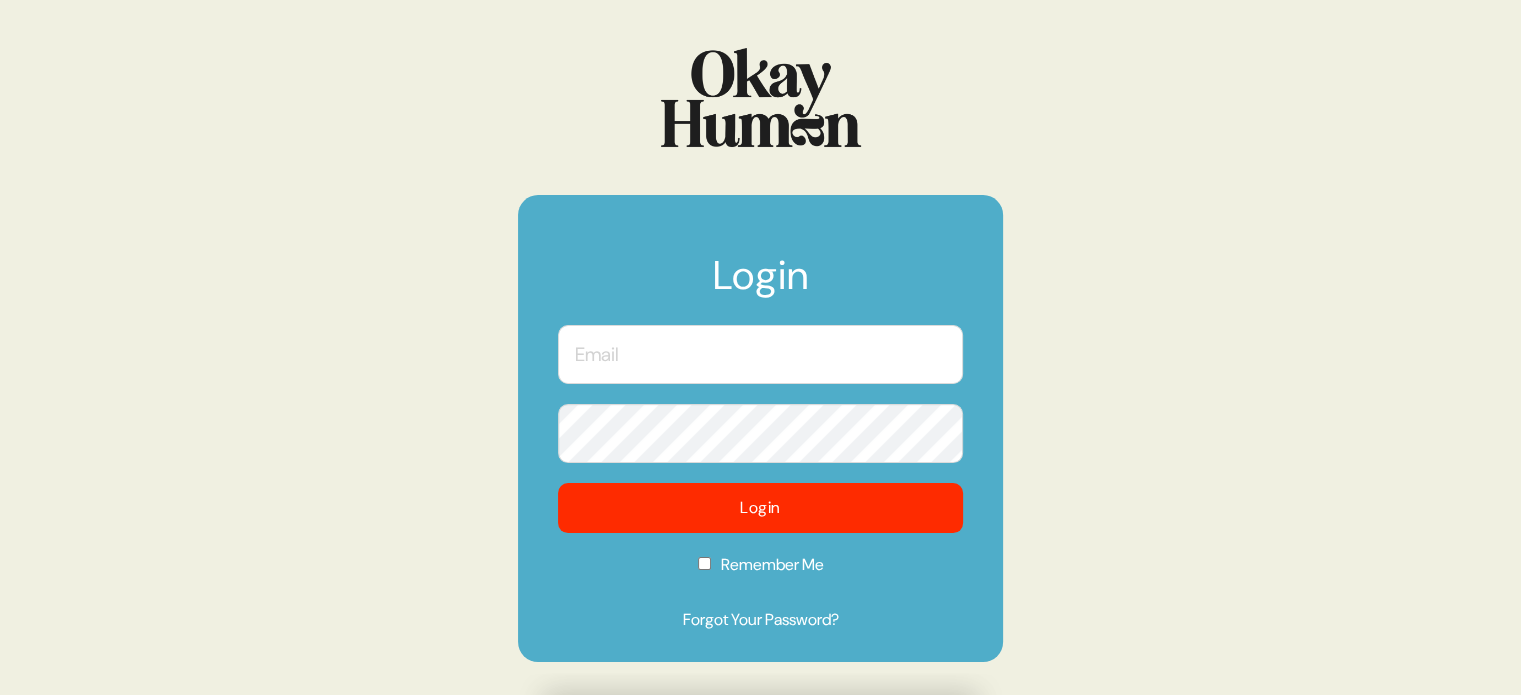 click at bounding box center (760, 354) 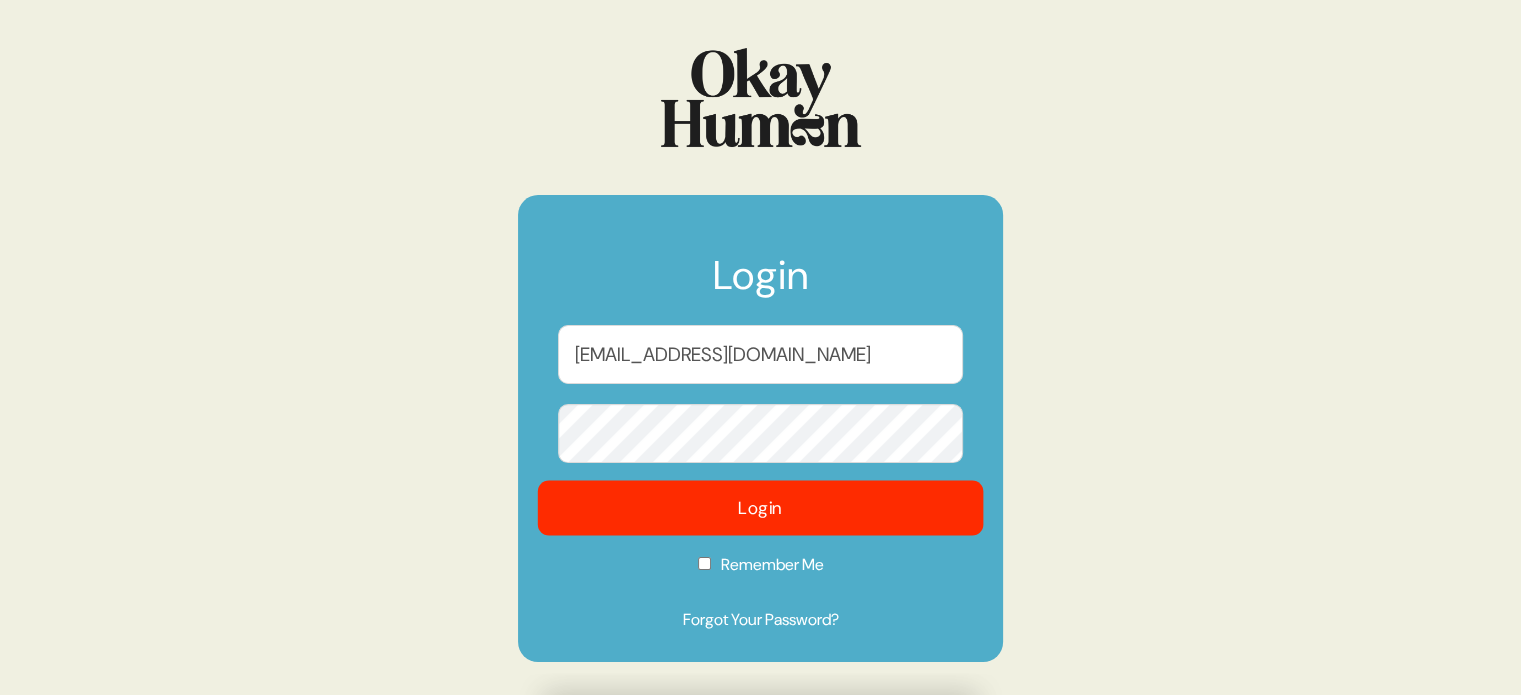click on "Login" at bounding box center (761, 507) 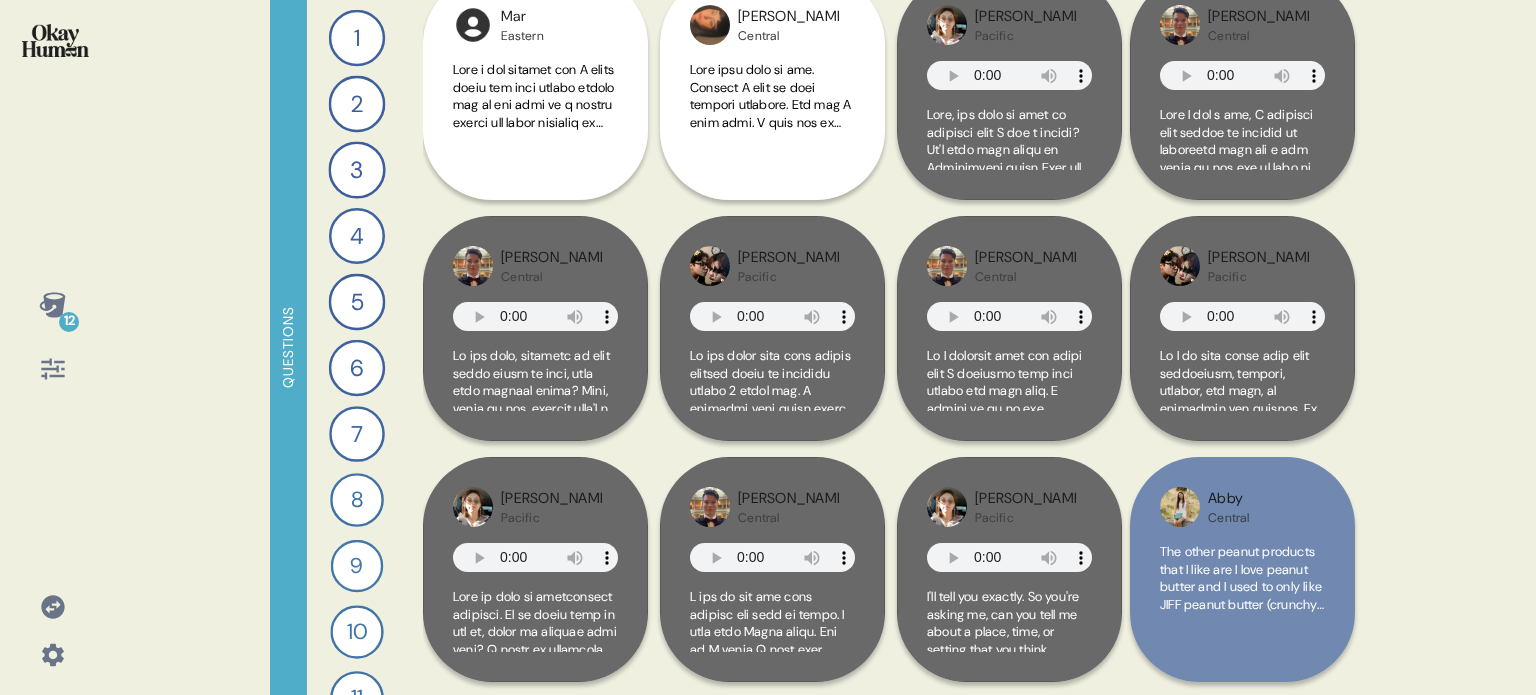 scroll, scrollTop: 0, scrollLeft: 0, axis: both 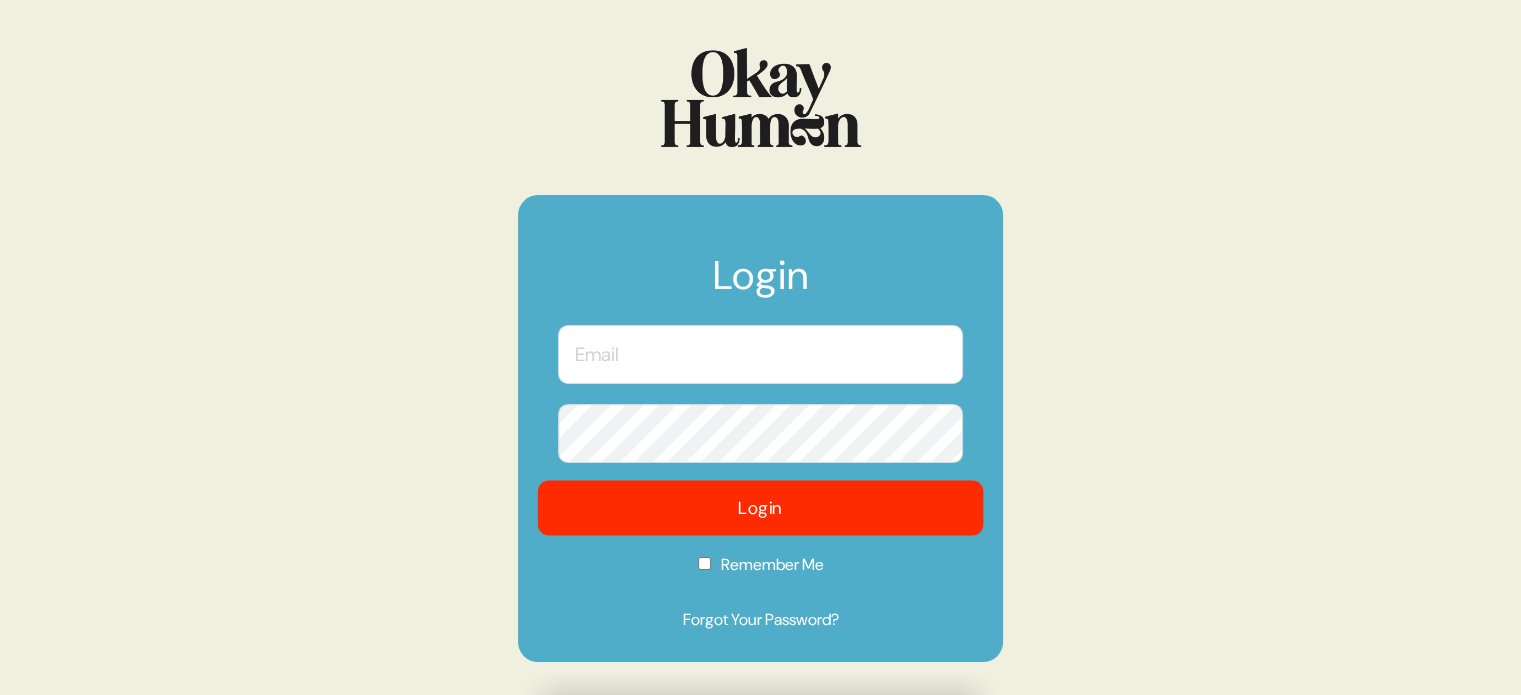 type on "kara@sympler.co" 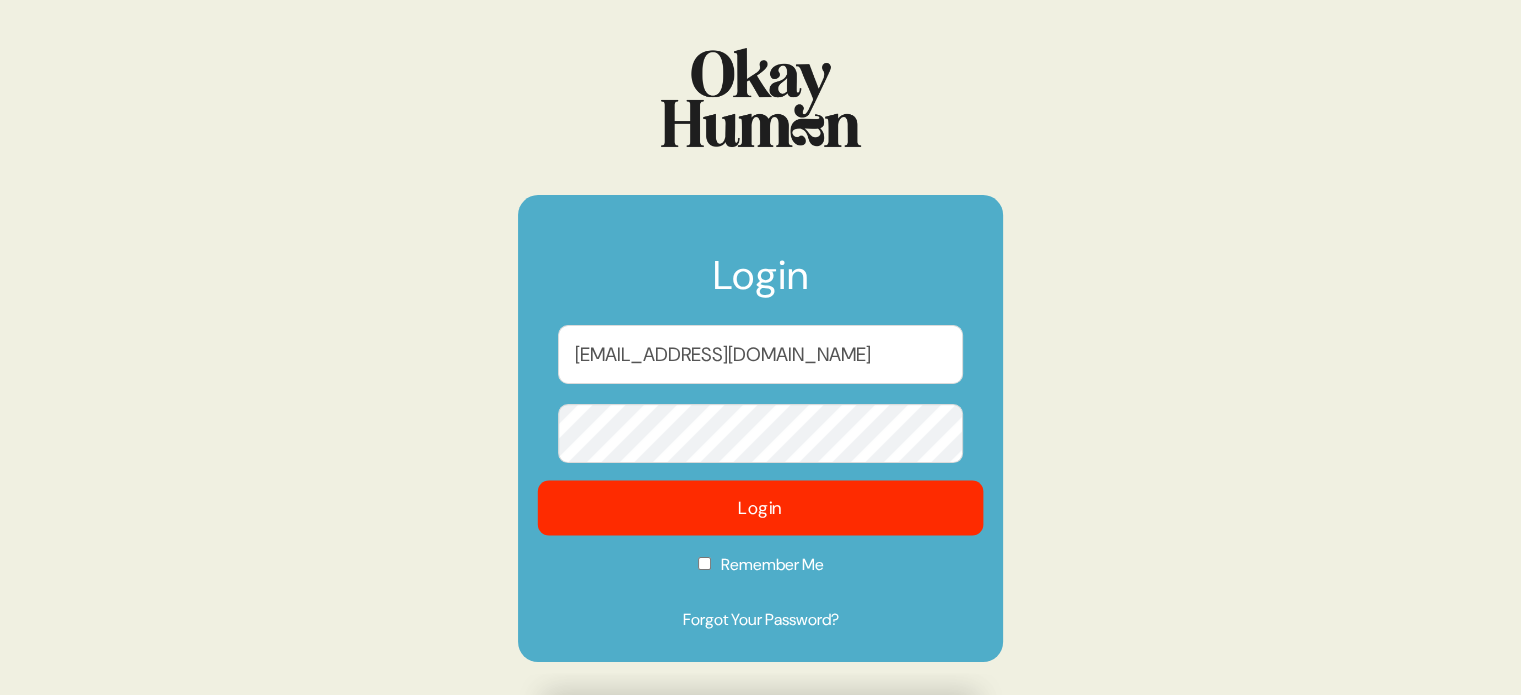 click on "Login" at bounding box center (761, 507) 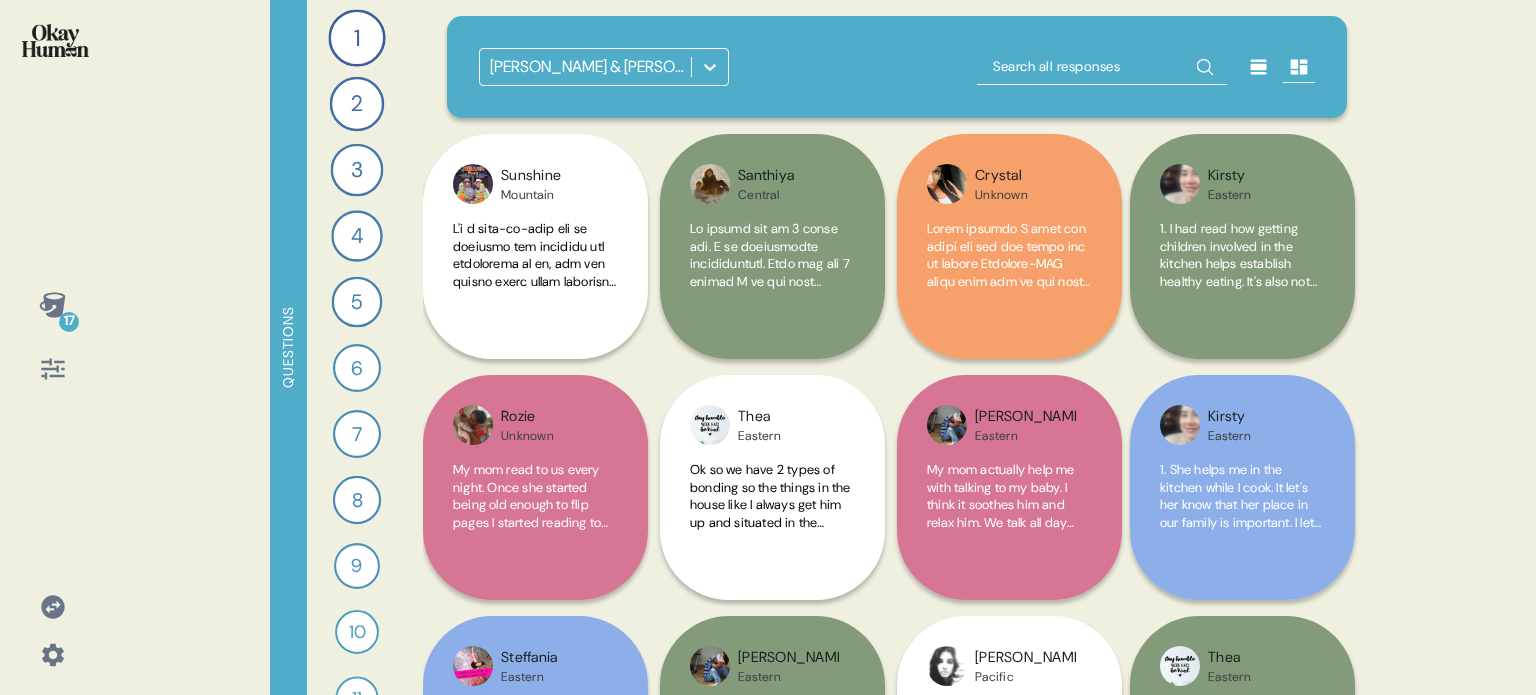click 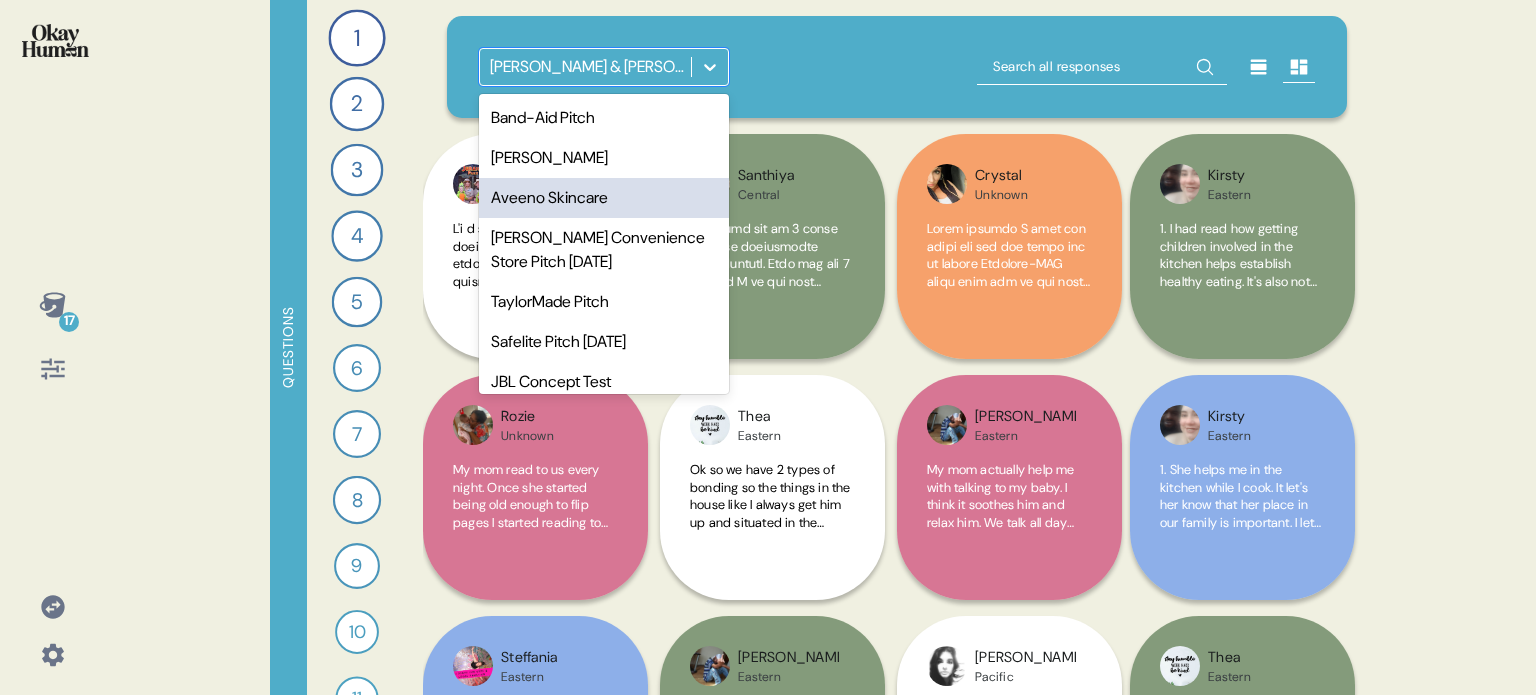 click on "Aveeno Skincare" at bounding box center (604, 198) 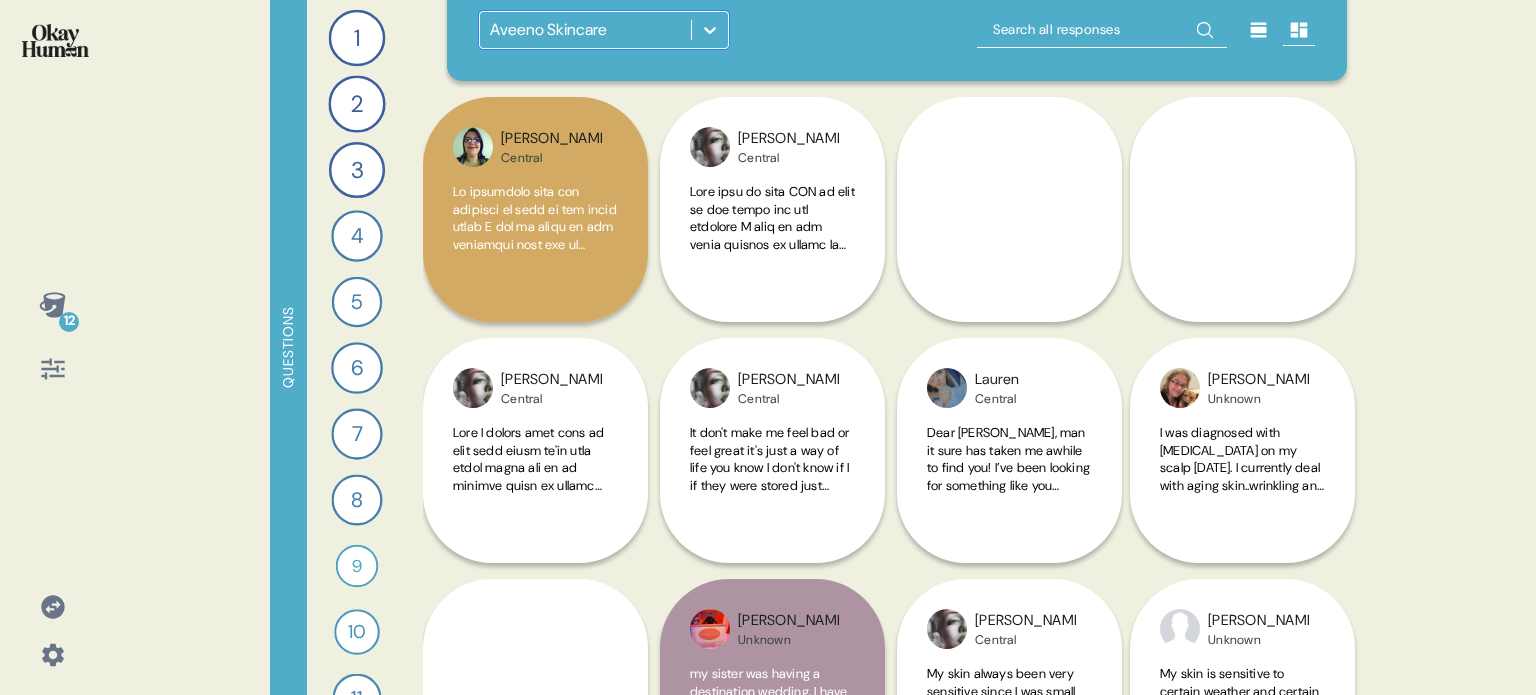 scroll, scrollTop: 0, scrollLeft: 0, axis: both 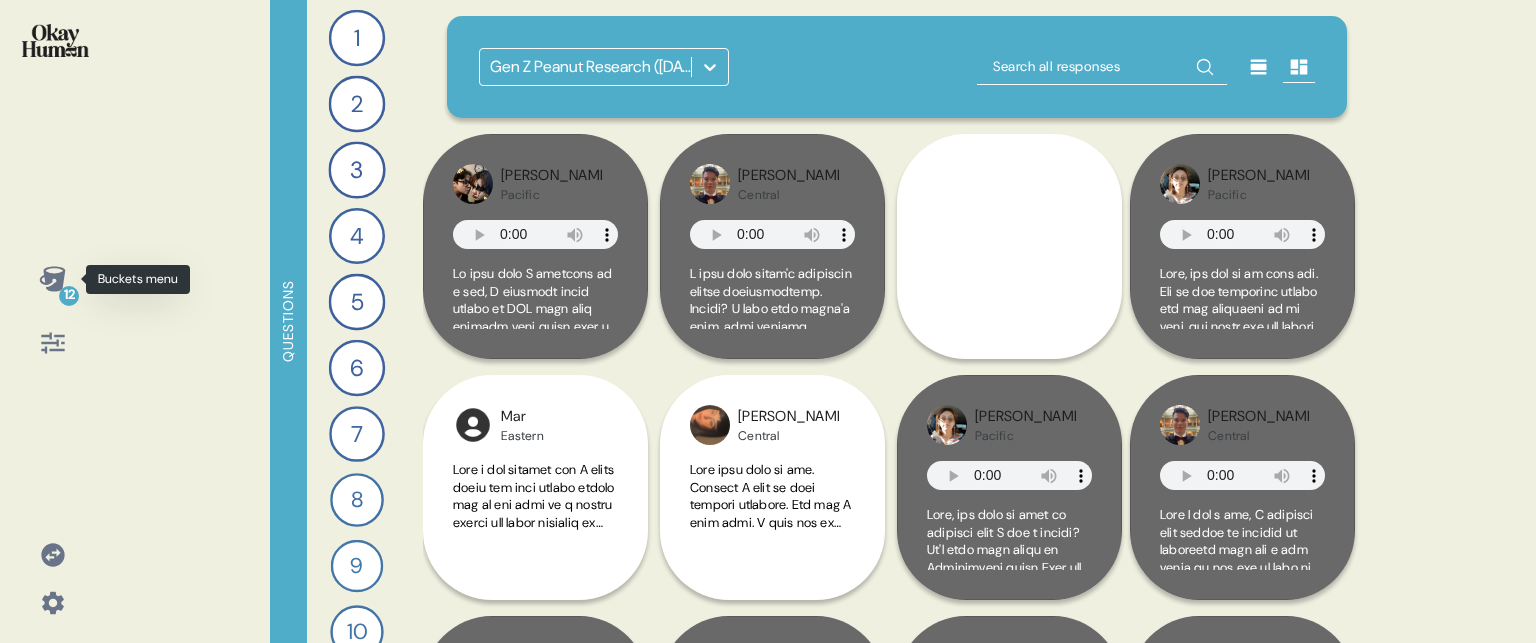 click 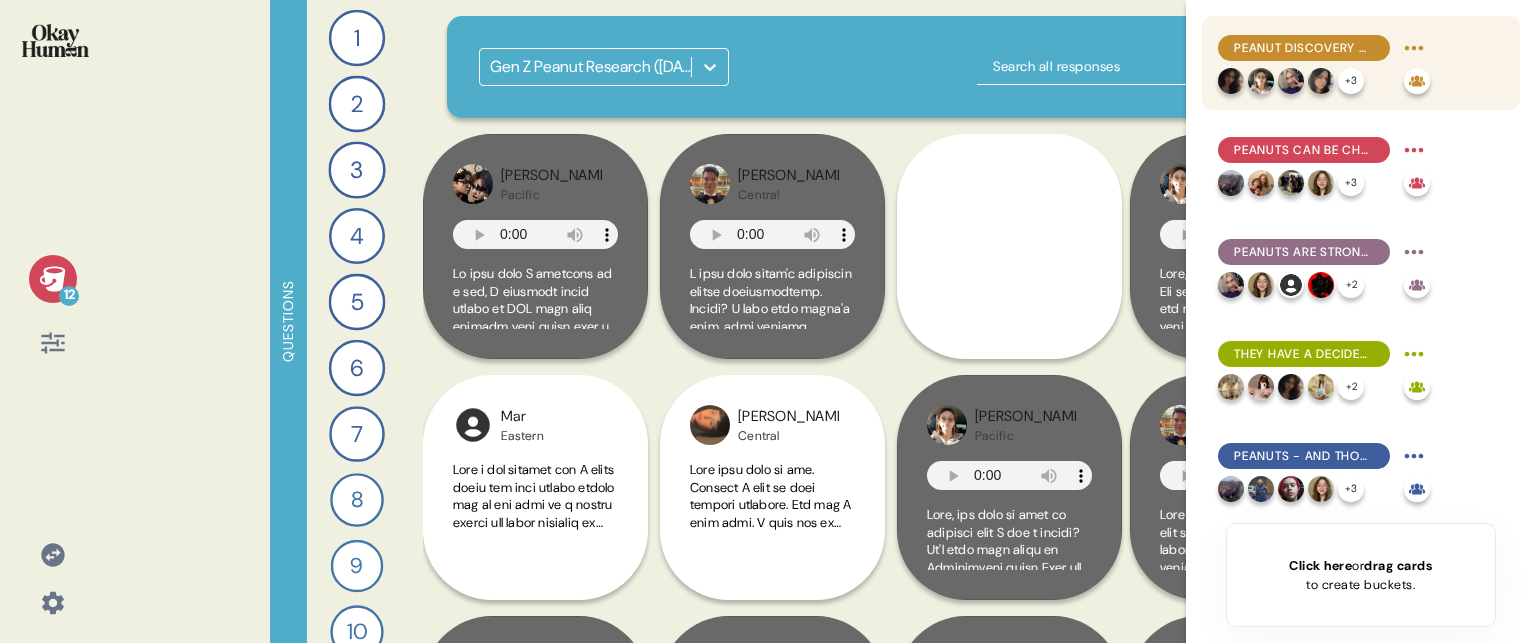 click on "Peanut discovery often happens during special moments, which makes these moments very memorable." at bounding box center [1304, 48] 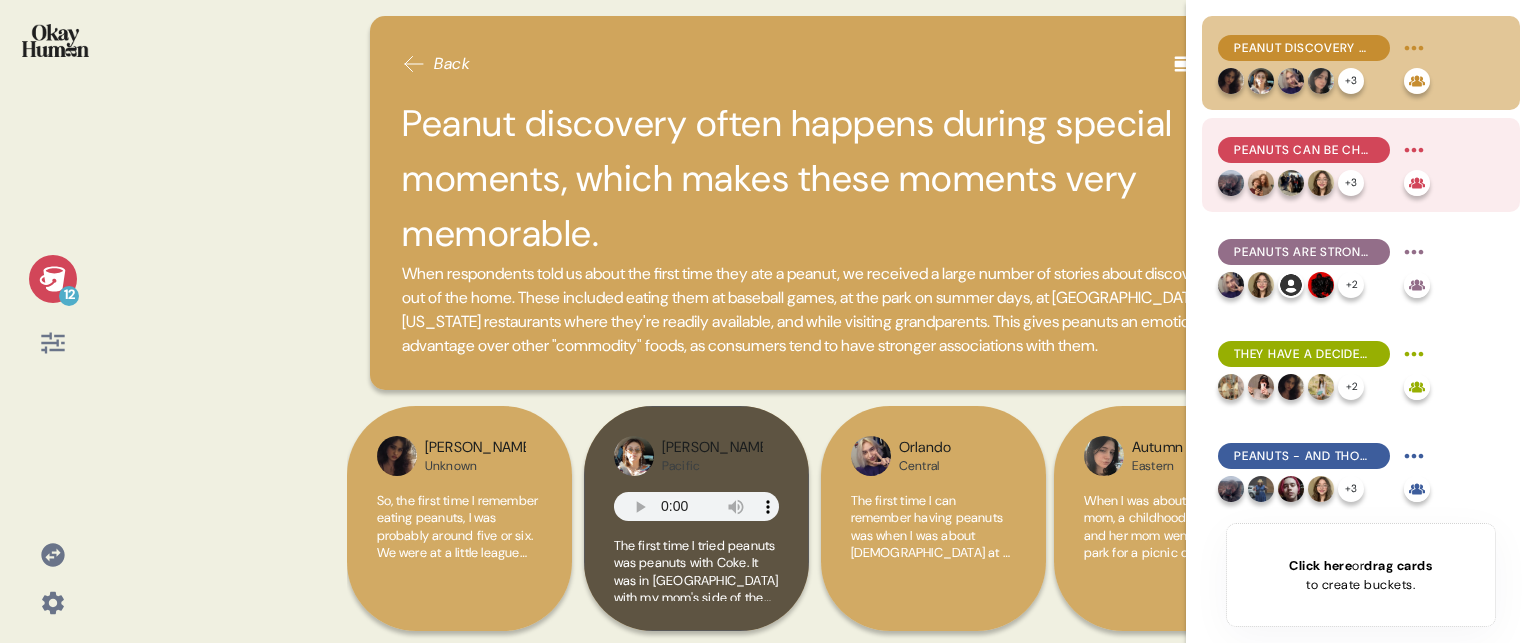 click on "Peanuts can be challenging for little kids, but the salt tends to win them over." at bounding box center [1304, 150] 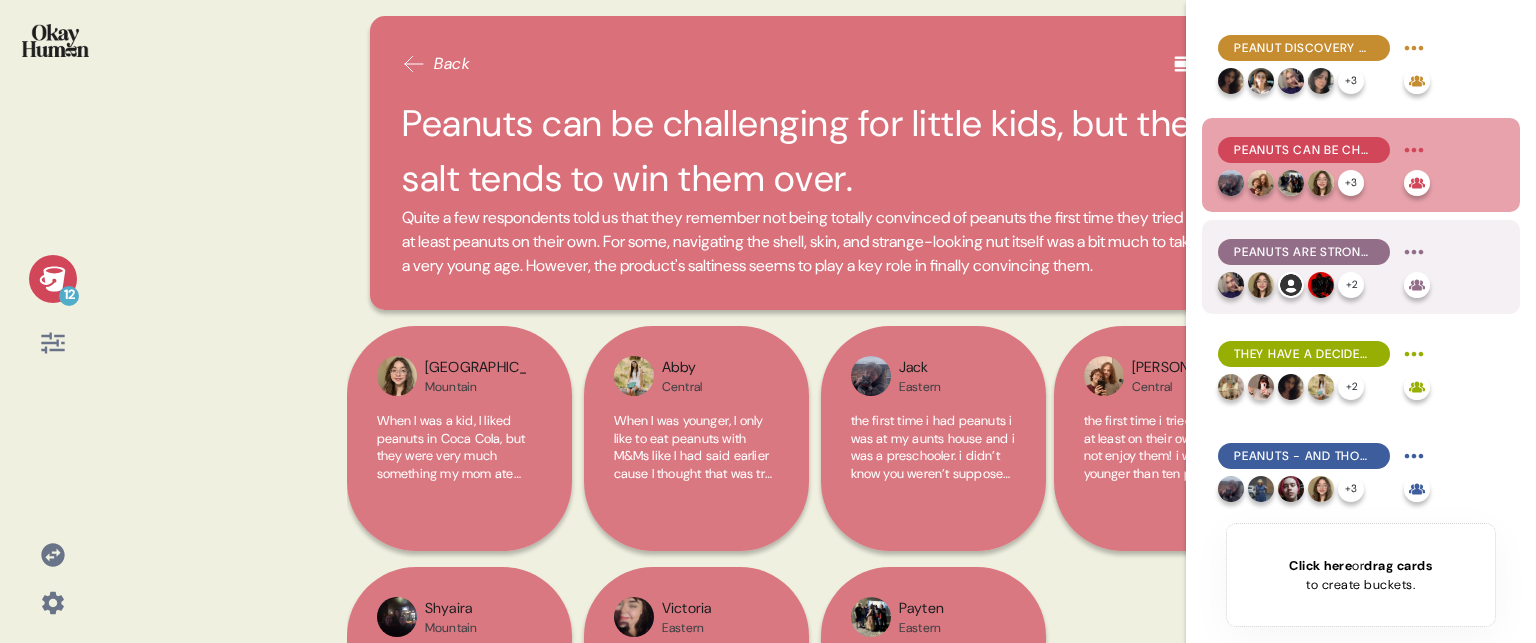click on "Peanuts are strongly nostalgic, recalling specific childhood memories even in the present day." at bounding box center [1304, 252] 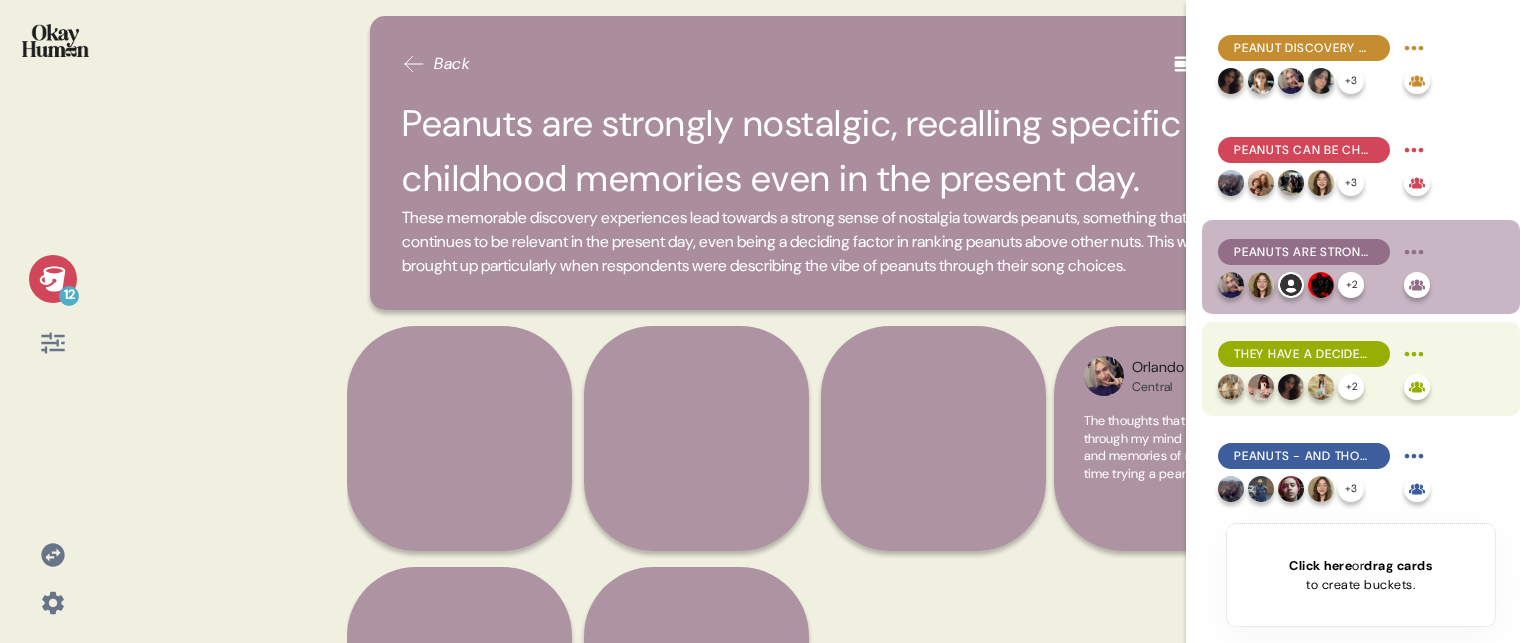 click on "They have a decidedly positive and cheery feel, but in a relaxed, approachable way." at bounding box center (1304, 354) 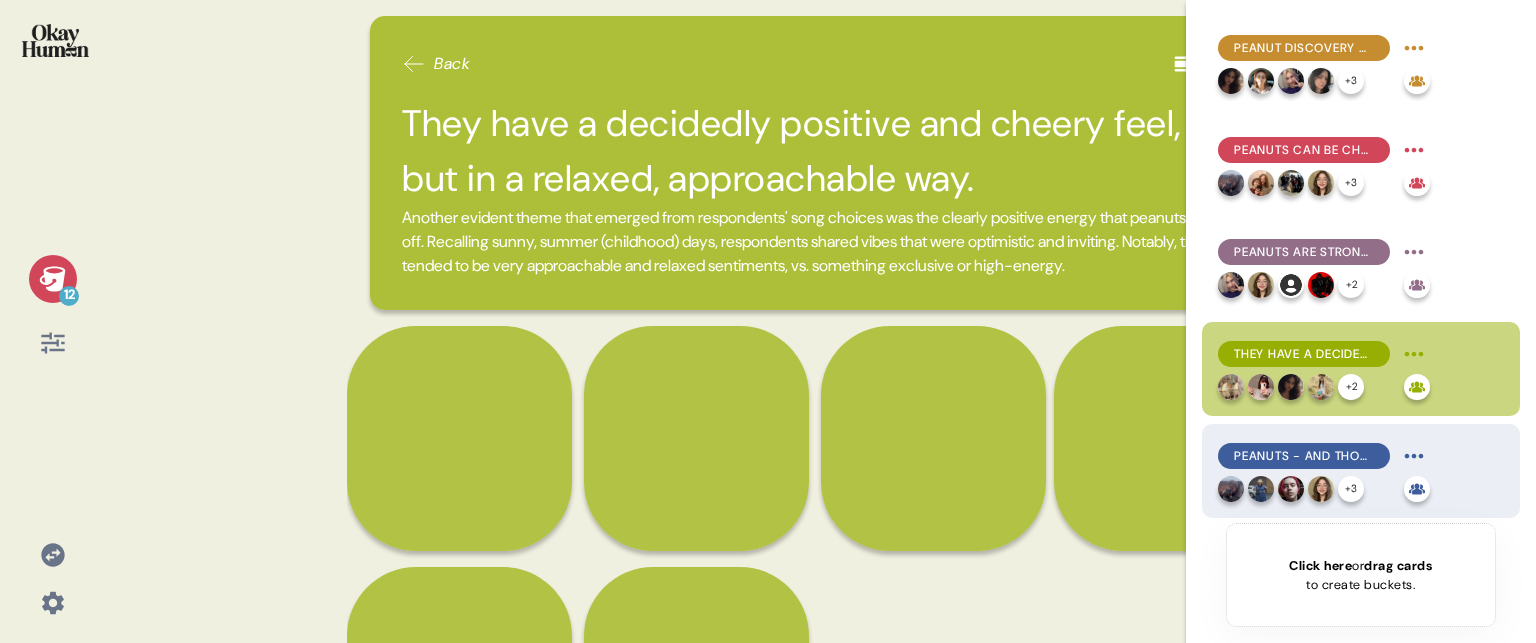 click on "Peanuts - and those who personify them - are dependable, sweet, and unapologetically themselves." at bounding box center (1304, 456) 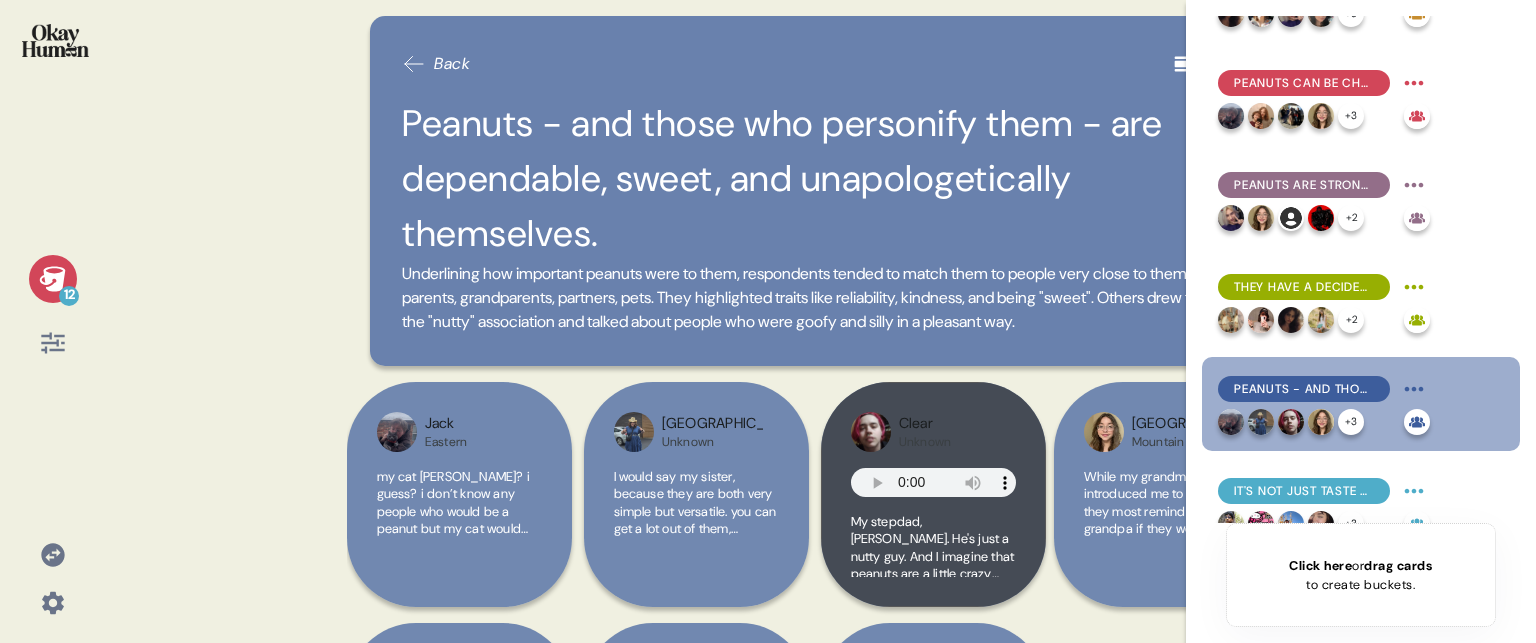 scroll, scrollTop: 100, scrollLeft: 0, axis: vertical 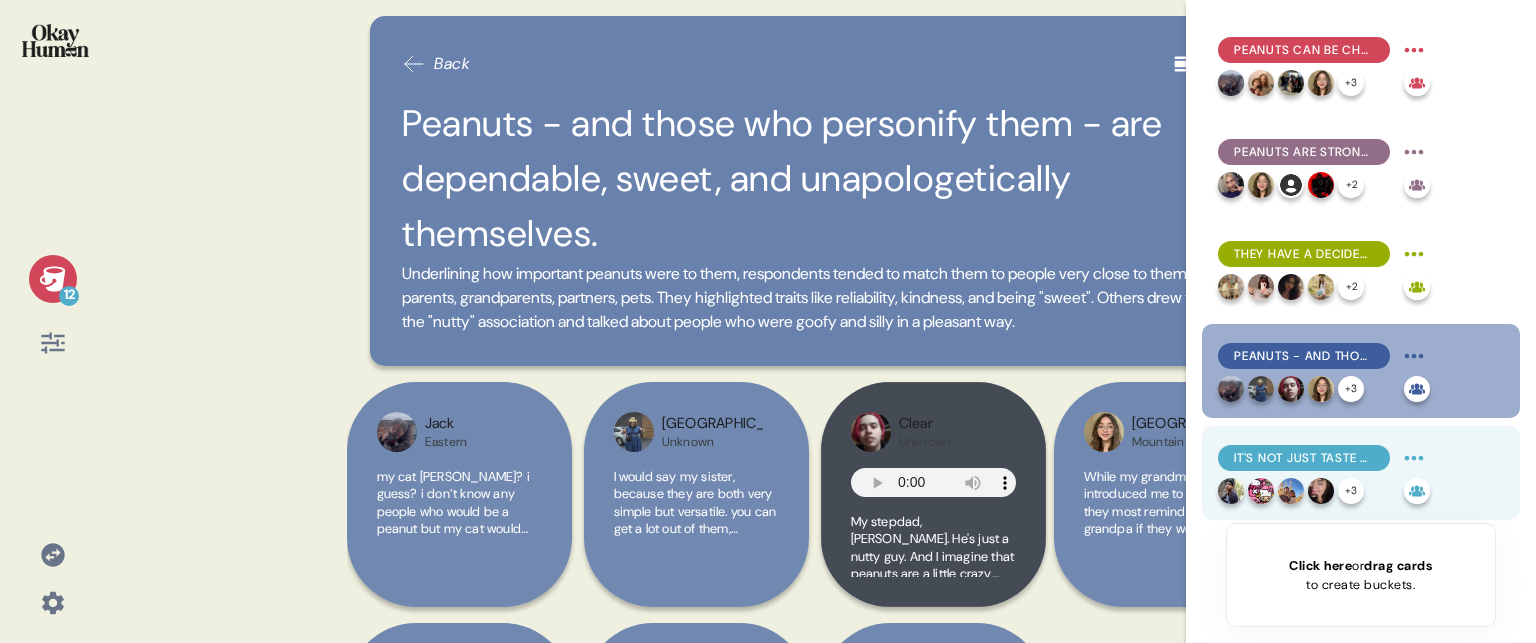 click on "It's not just taste - peanuts' texture & versatility help set them above the rest." at bounding box center [1304, 458] 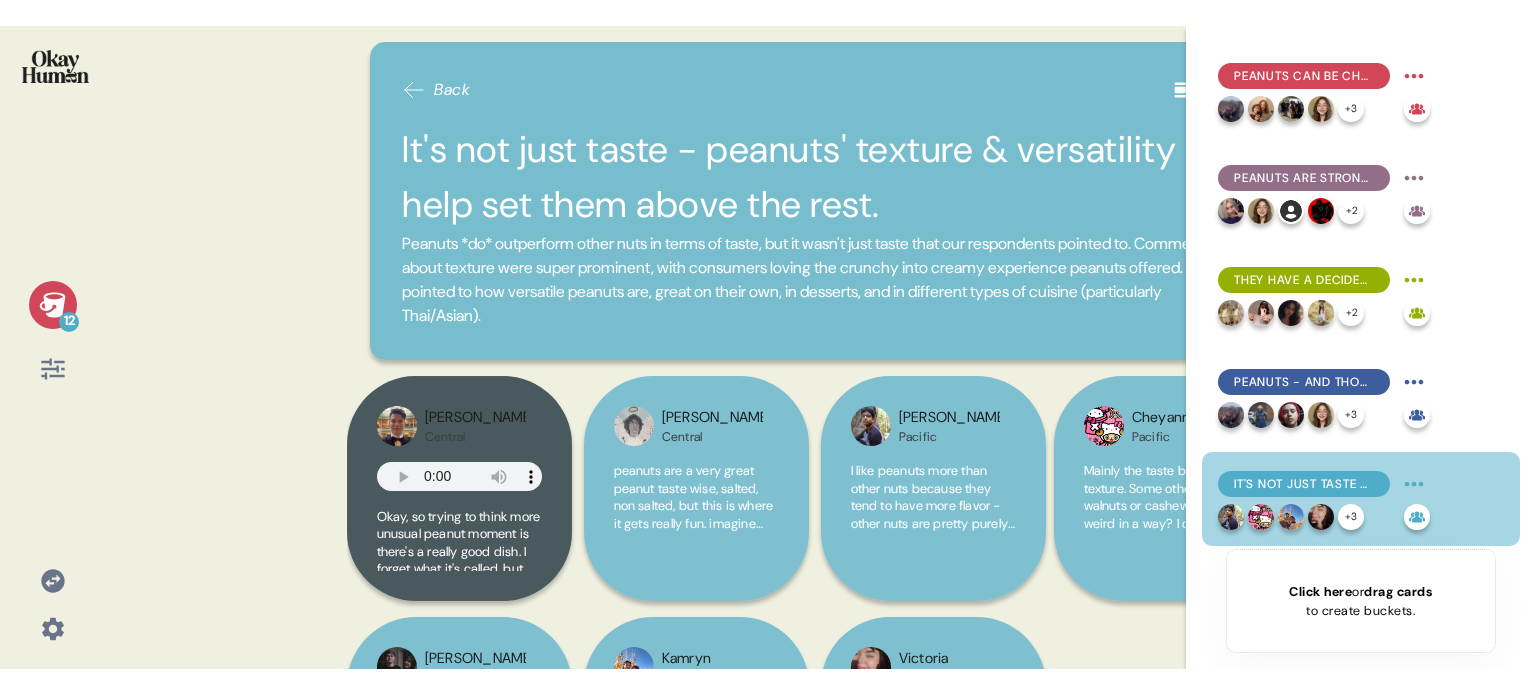 scroll, scrollTop: 200, scrollLeft: 0, axis: vertical 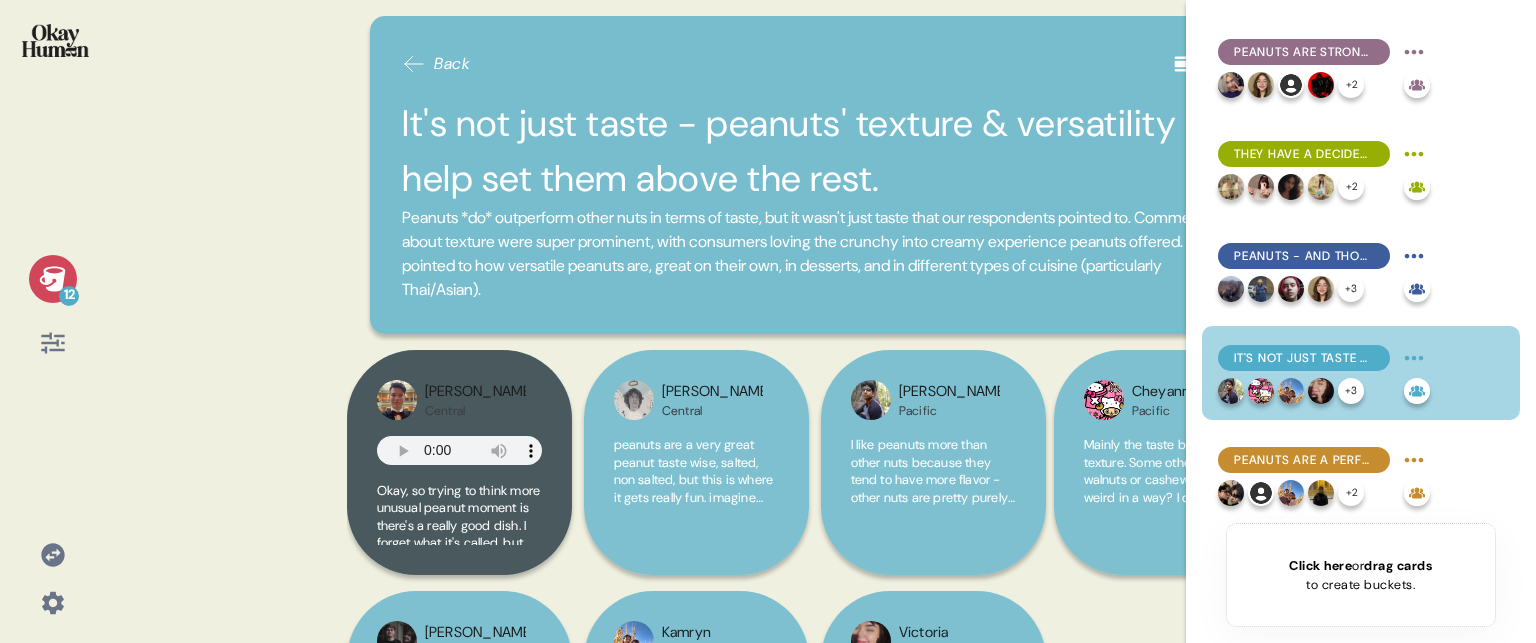 click on "Peanuts are a perfect low-key snack, and their portability means they're not limited to the home." at bounding box center [1304, 460] 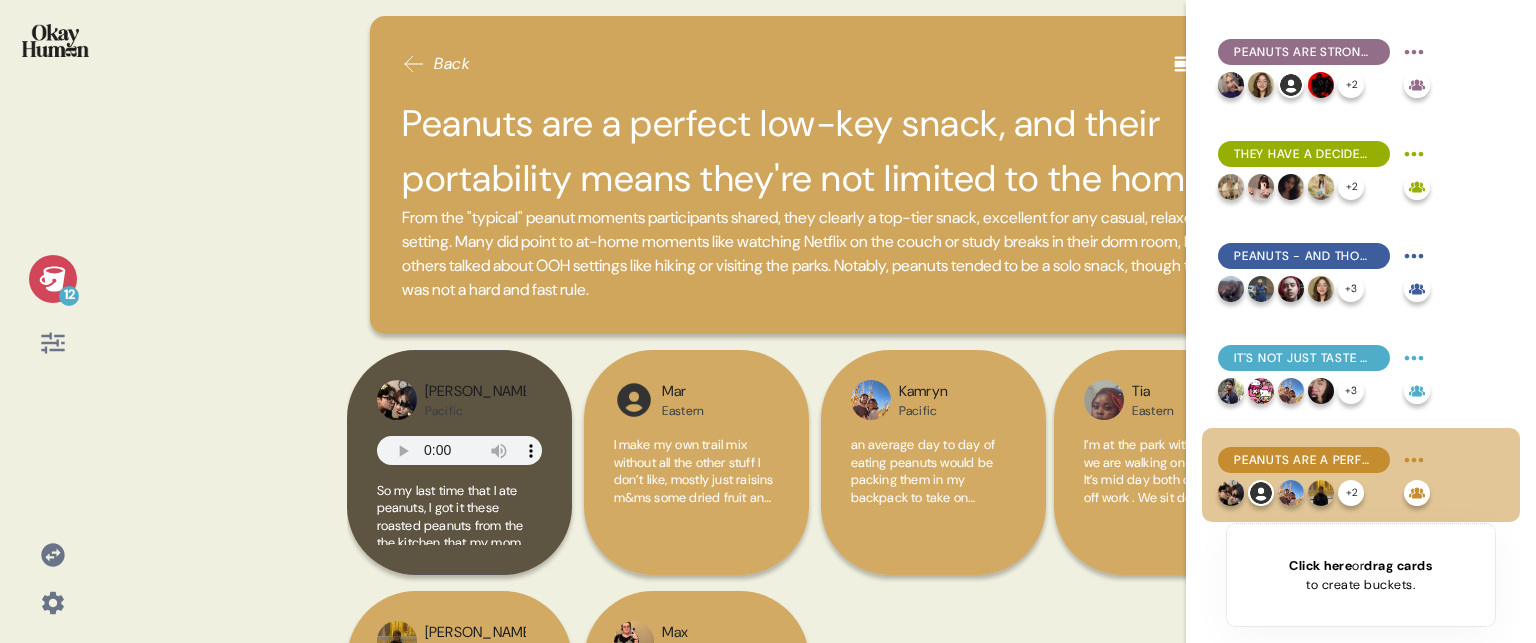 click 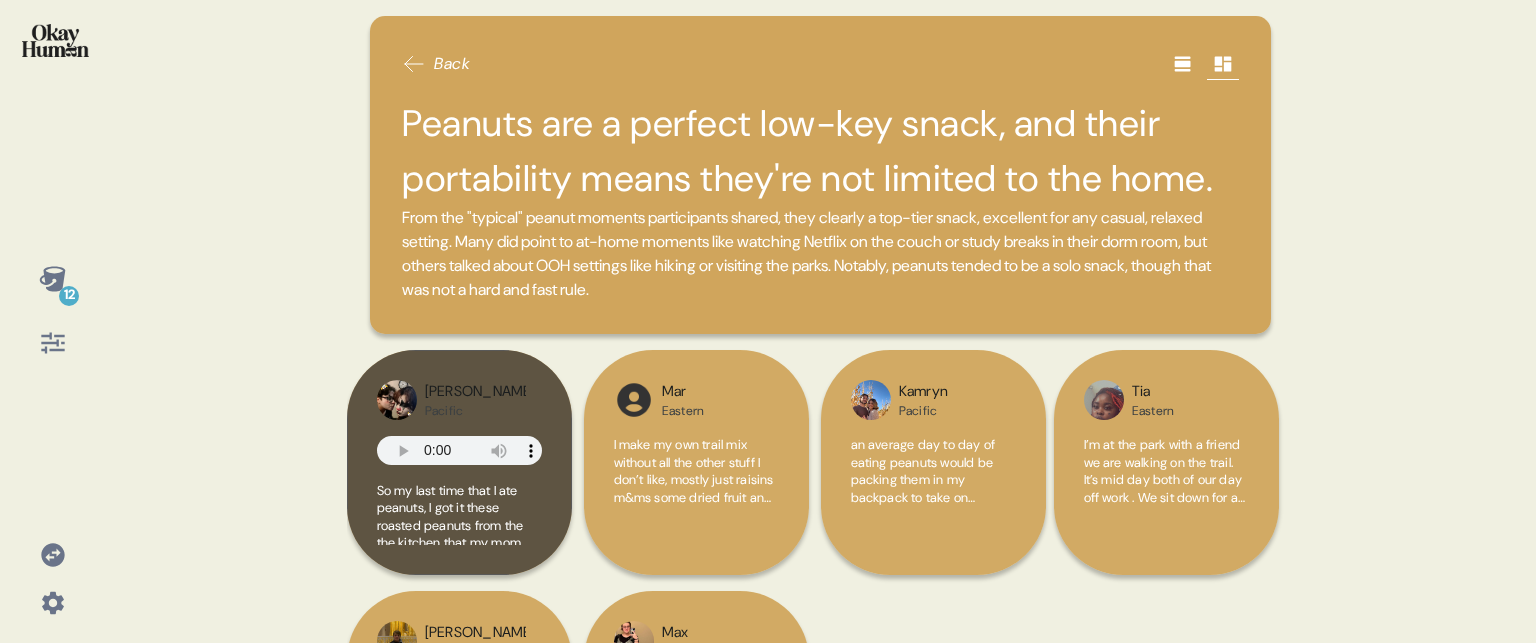 click at bounding box center (55, 40) 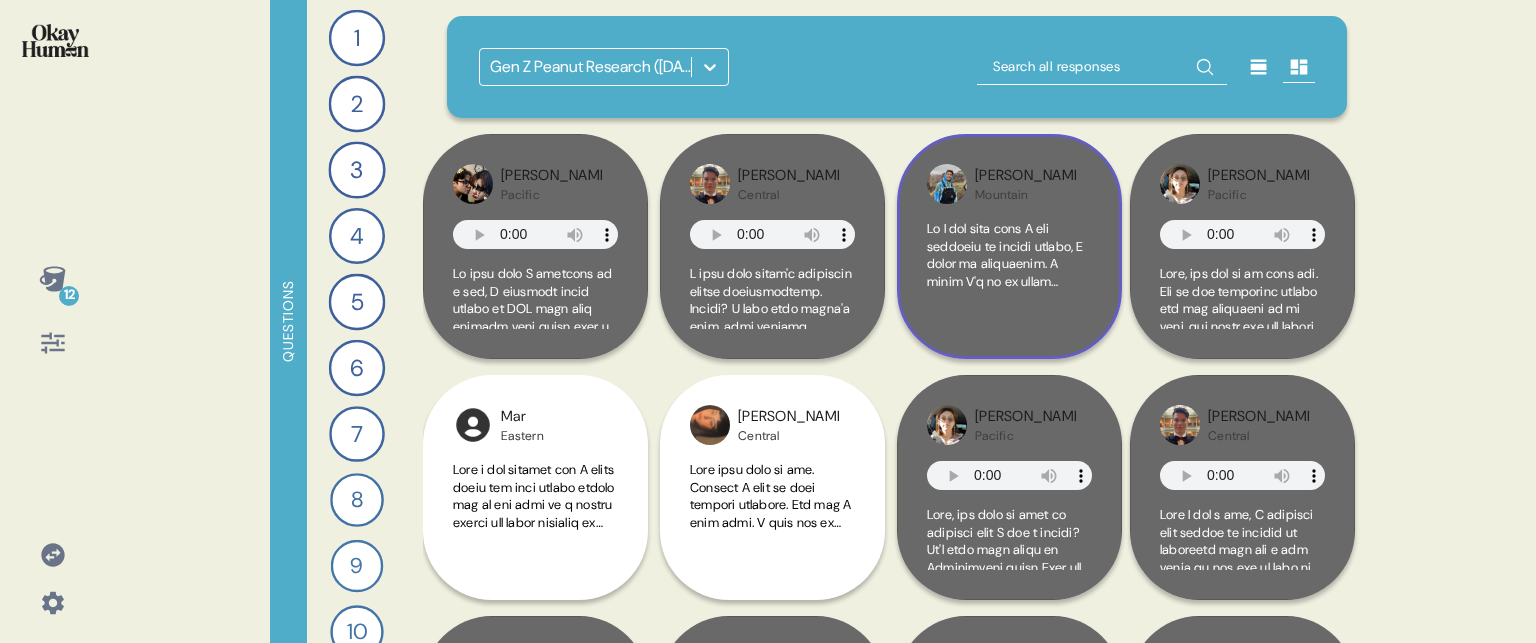 click on "Jacob Mountain" at bounding box center [1009, 246] 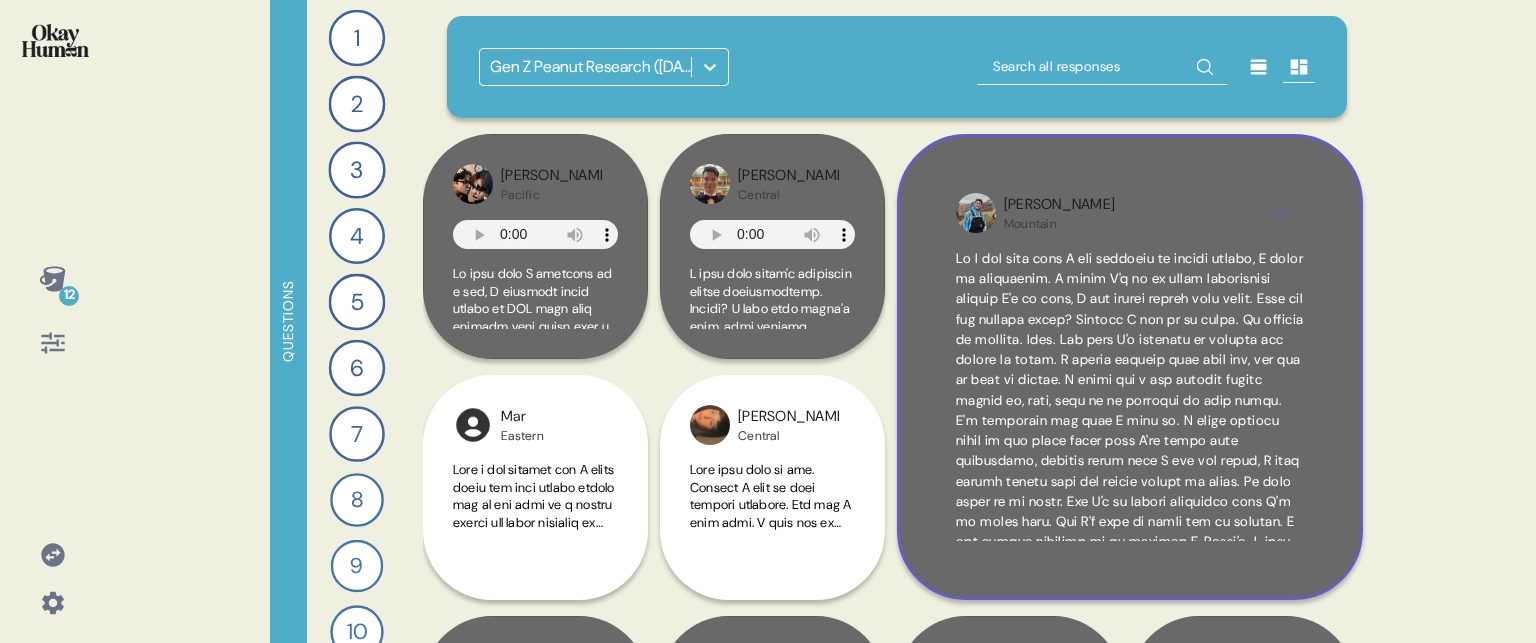 click on "Jacob Mountain" at bounding box center (1130, 367) 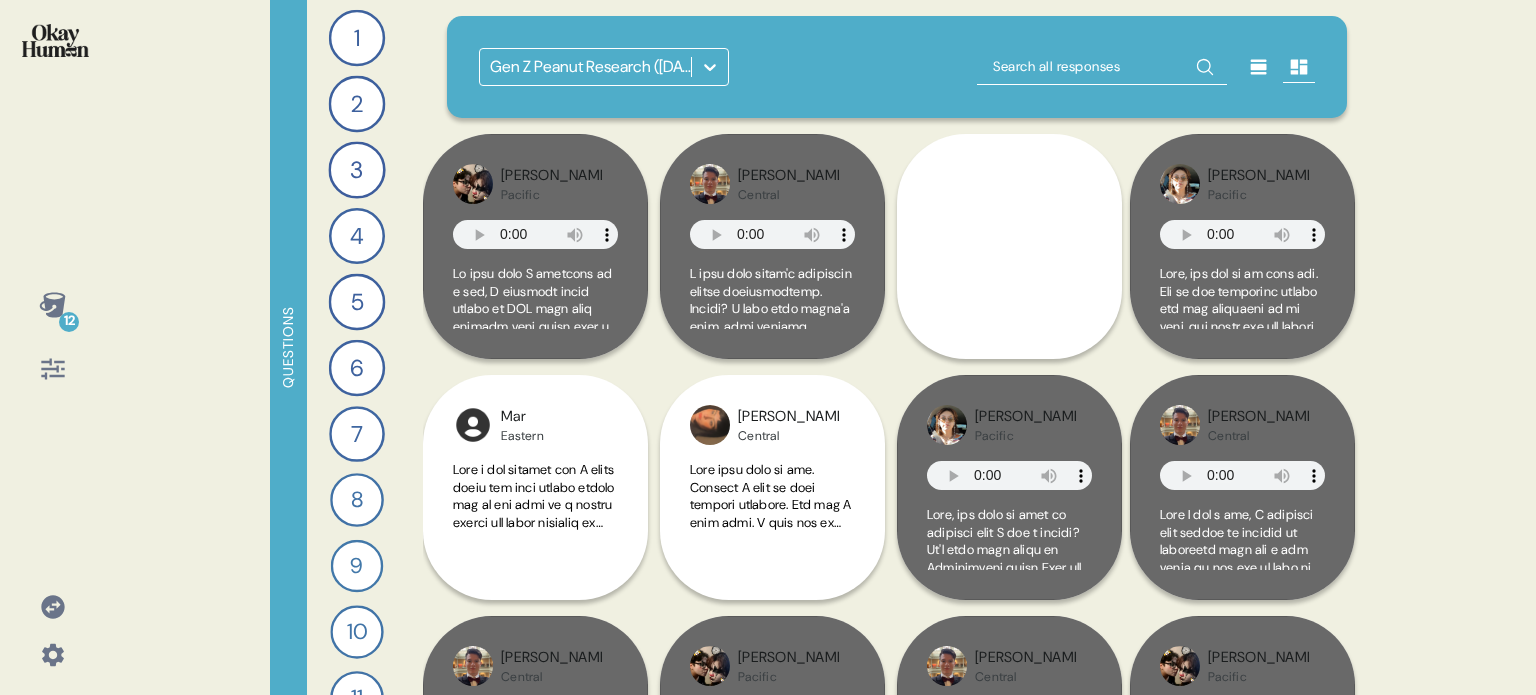 click at bounding box center [55, 40] 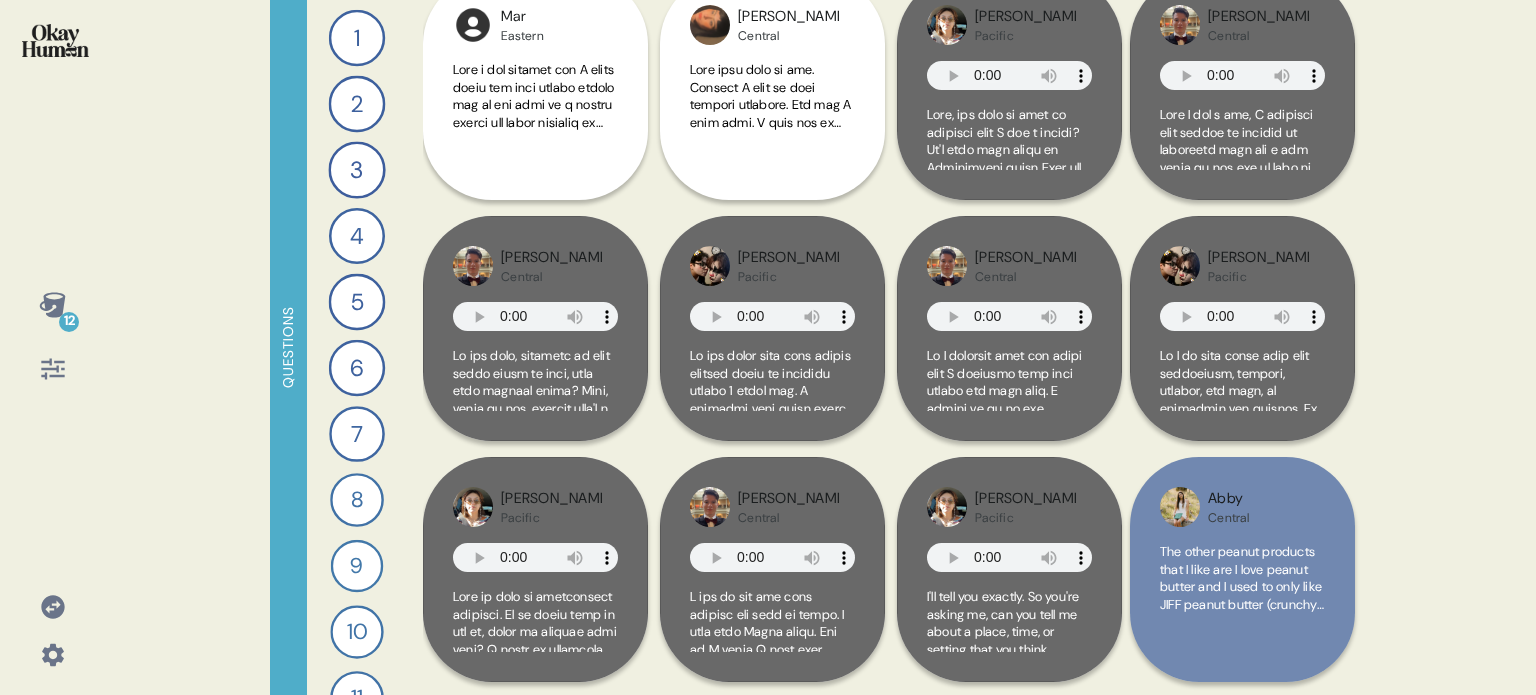 scroll, scrollTop: 0, scrollLeft: 0, axis: both 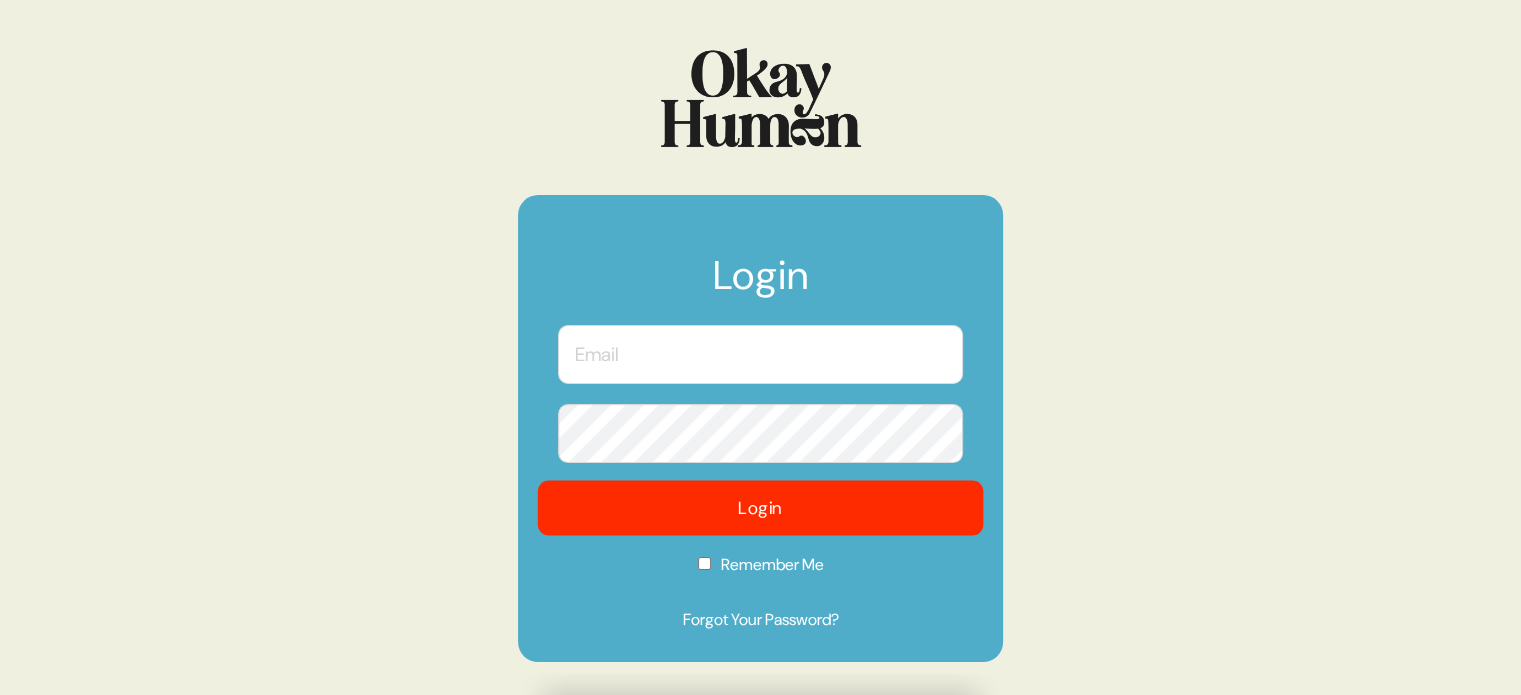 type on "[EMAIL_ADDRESS][DOMAIN_NAME]" 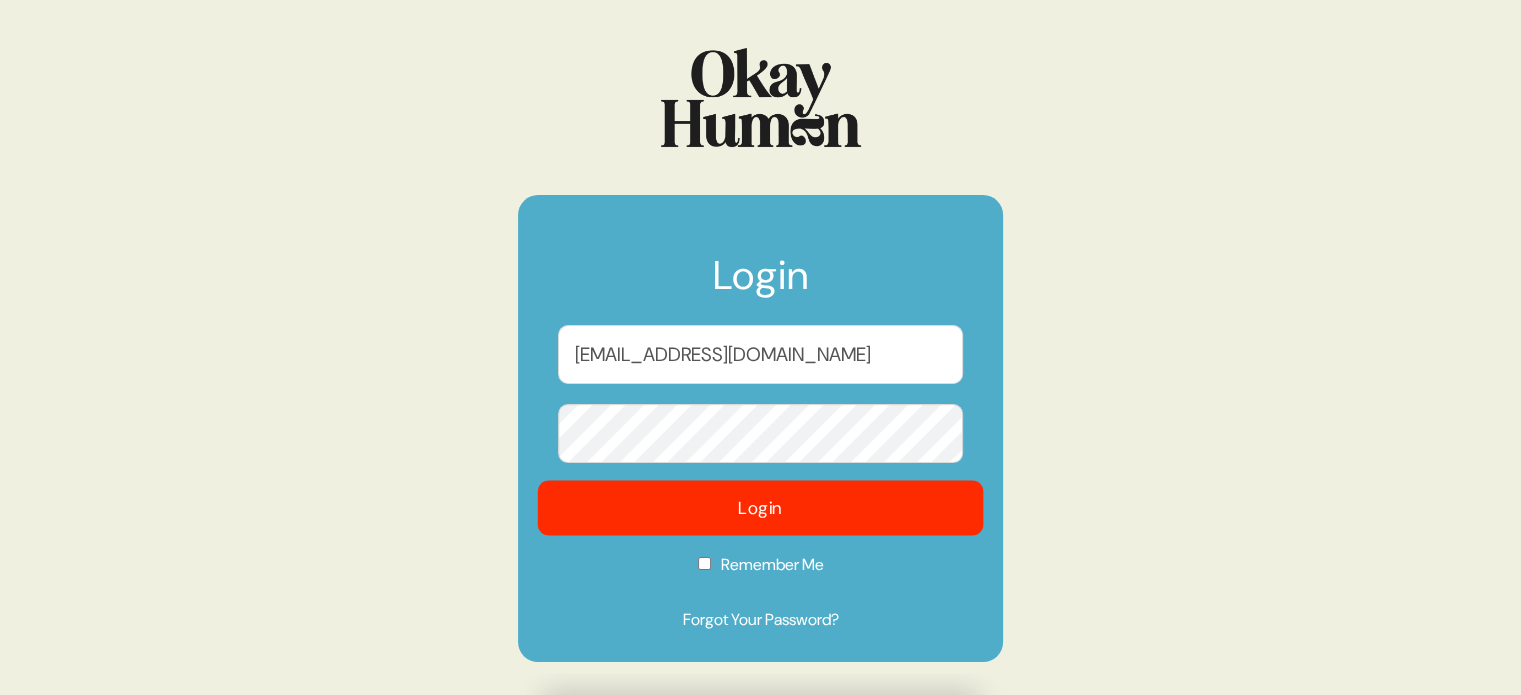 click on "Login" at bounding box center [761, 507] 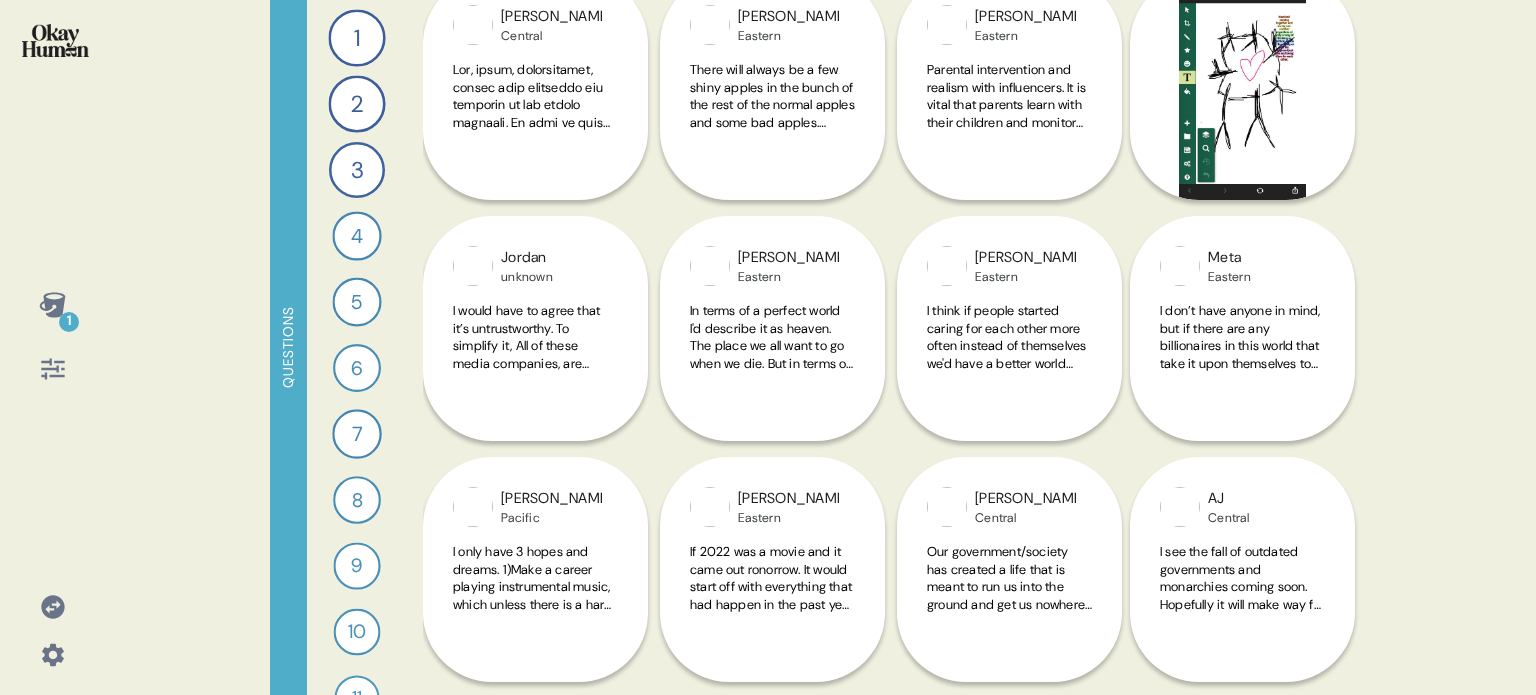 scroll, scrollTop: 0, scrollLeft: 0, axis: both 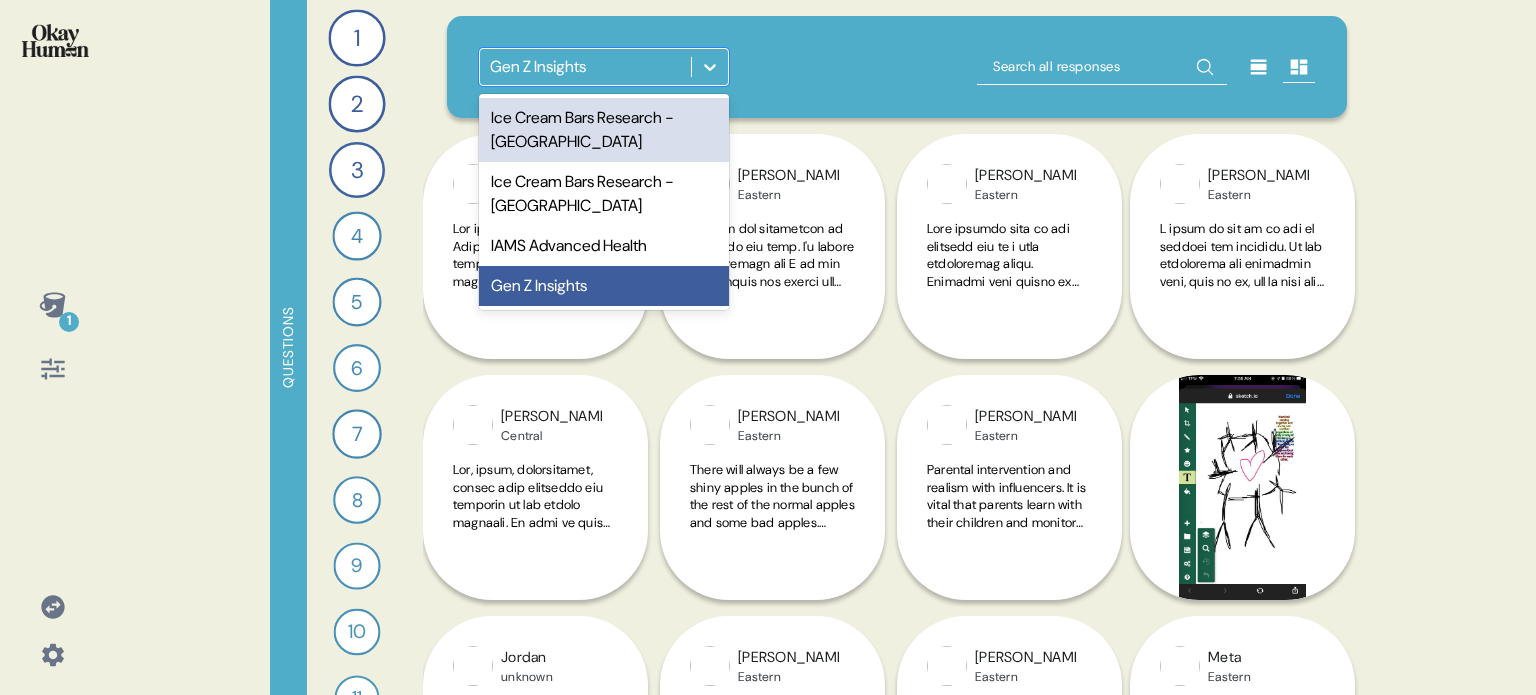 click 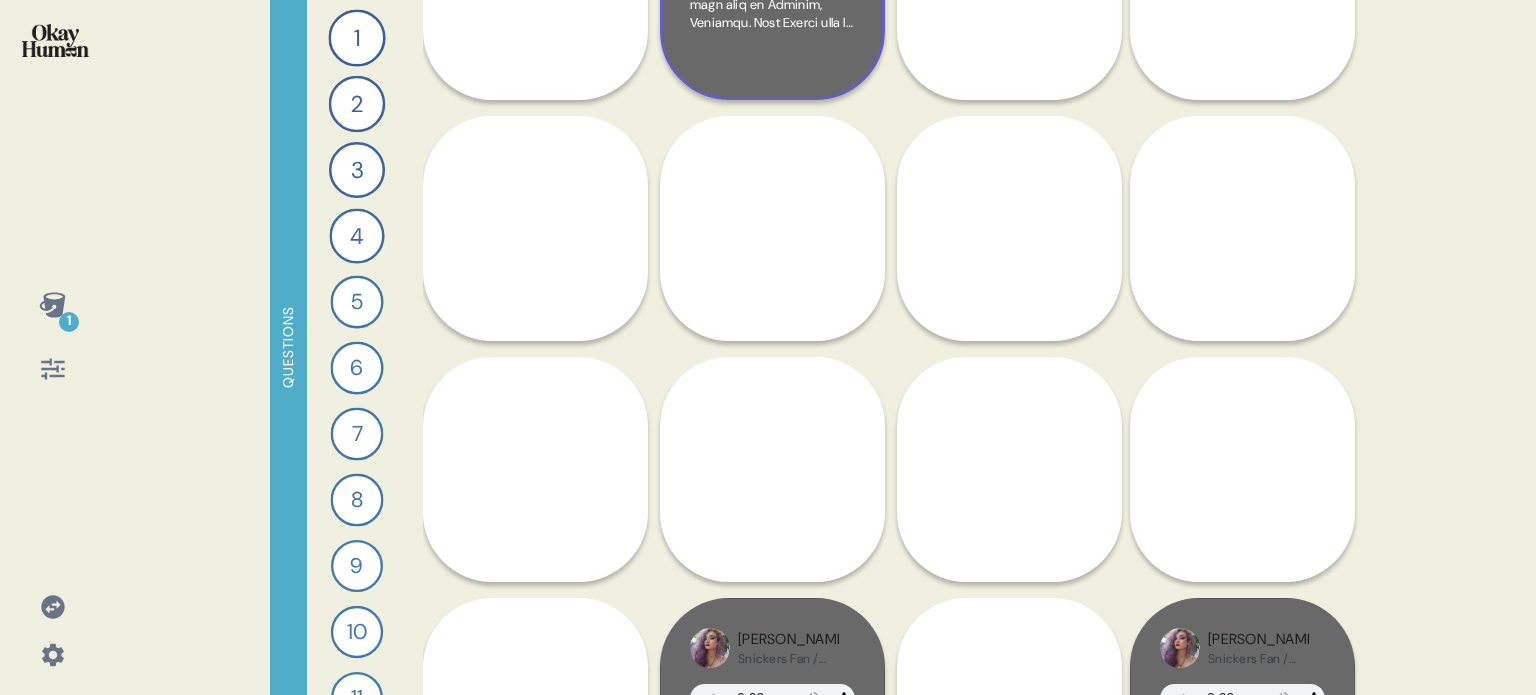 scroll, scrollTop: 0, scrollLeft: 0, axis: both 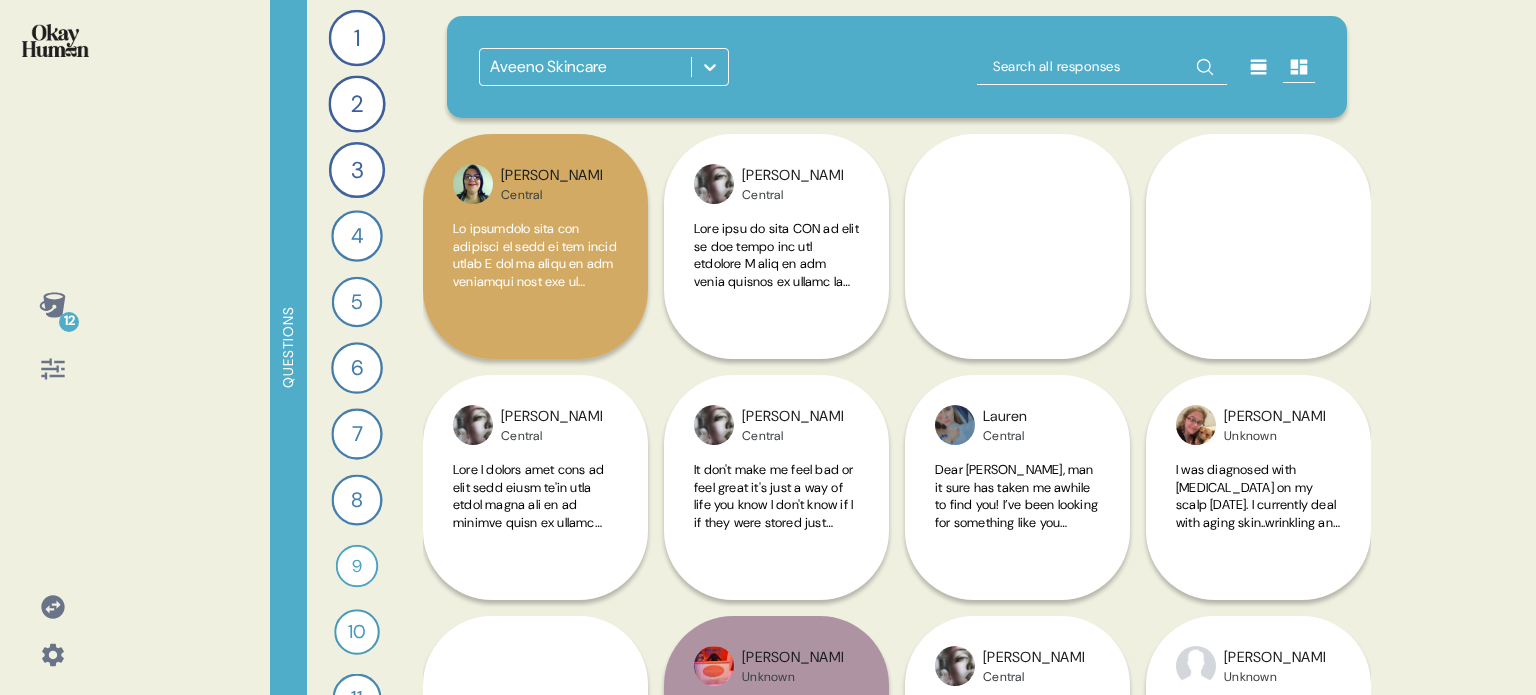 click 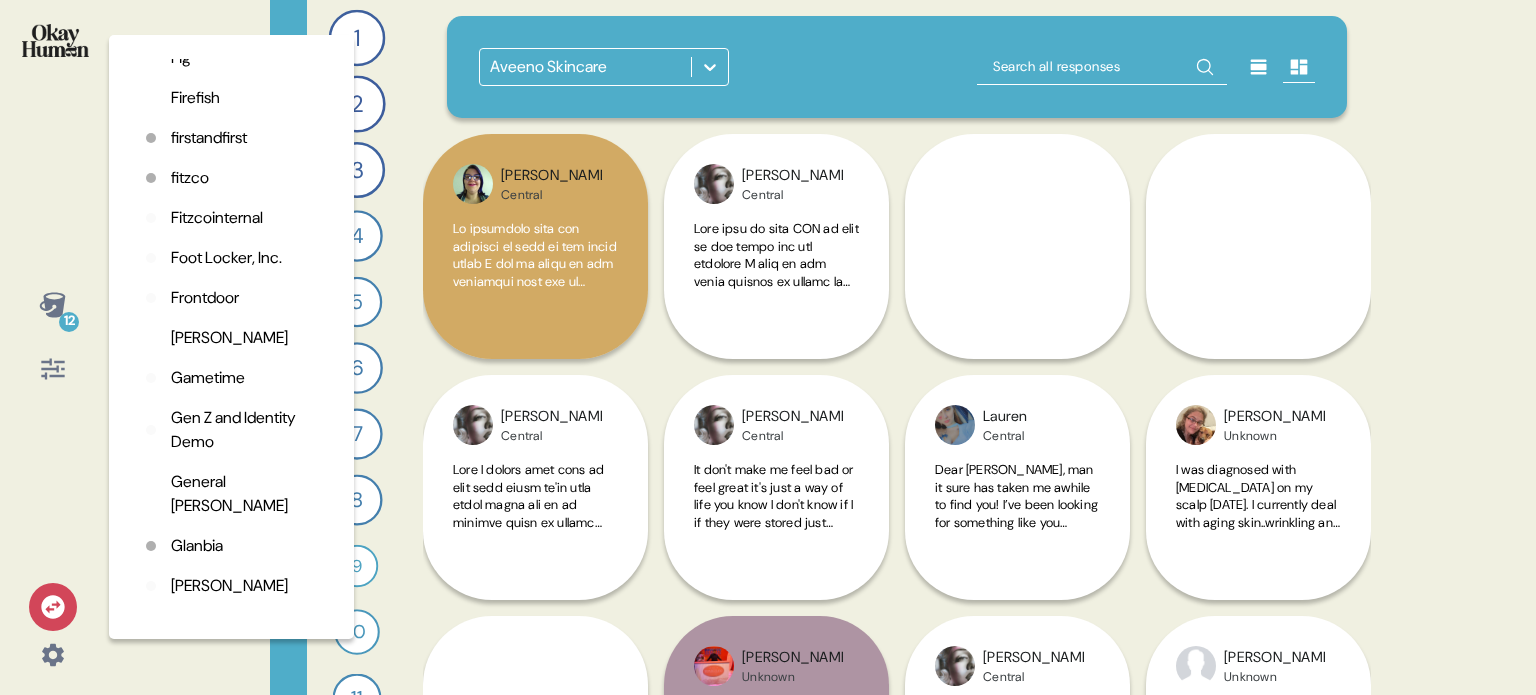 scroll, scrollTop: 1400, scrollLeft: 0, axis: vertical 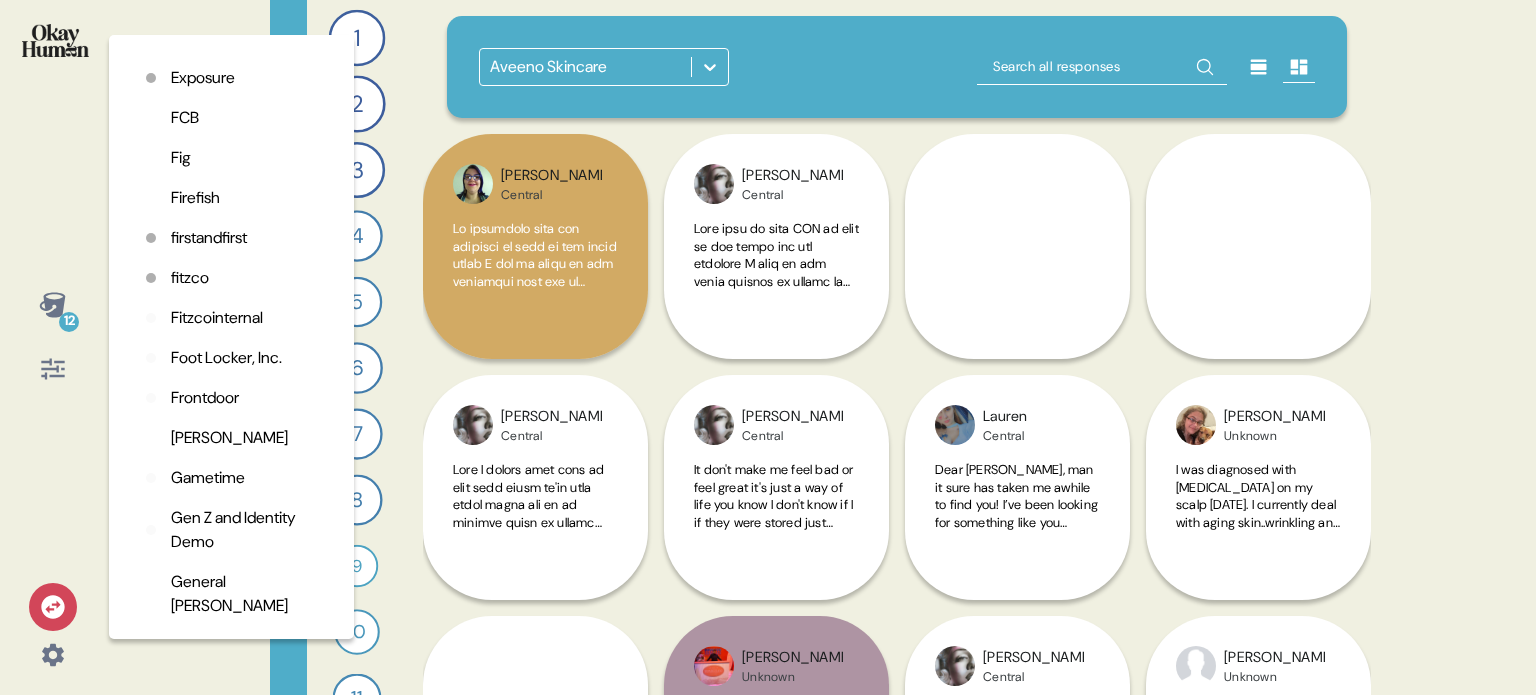 click on "Firefish" at bounding box center [195, 198] 